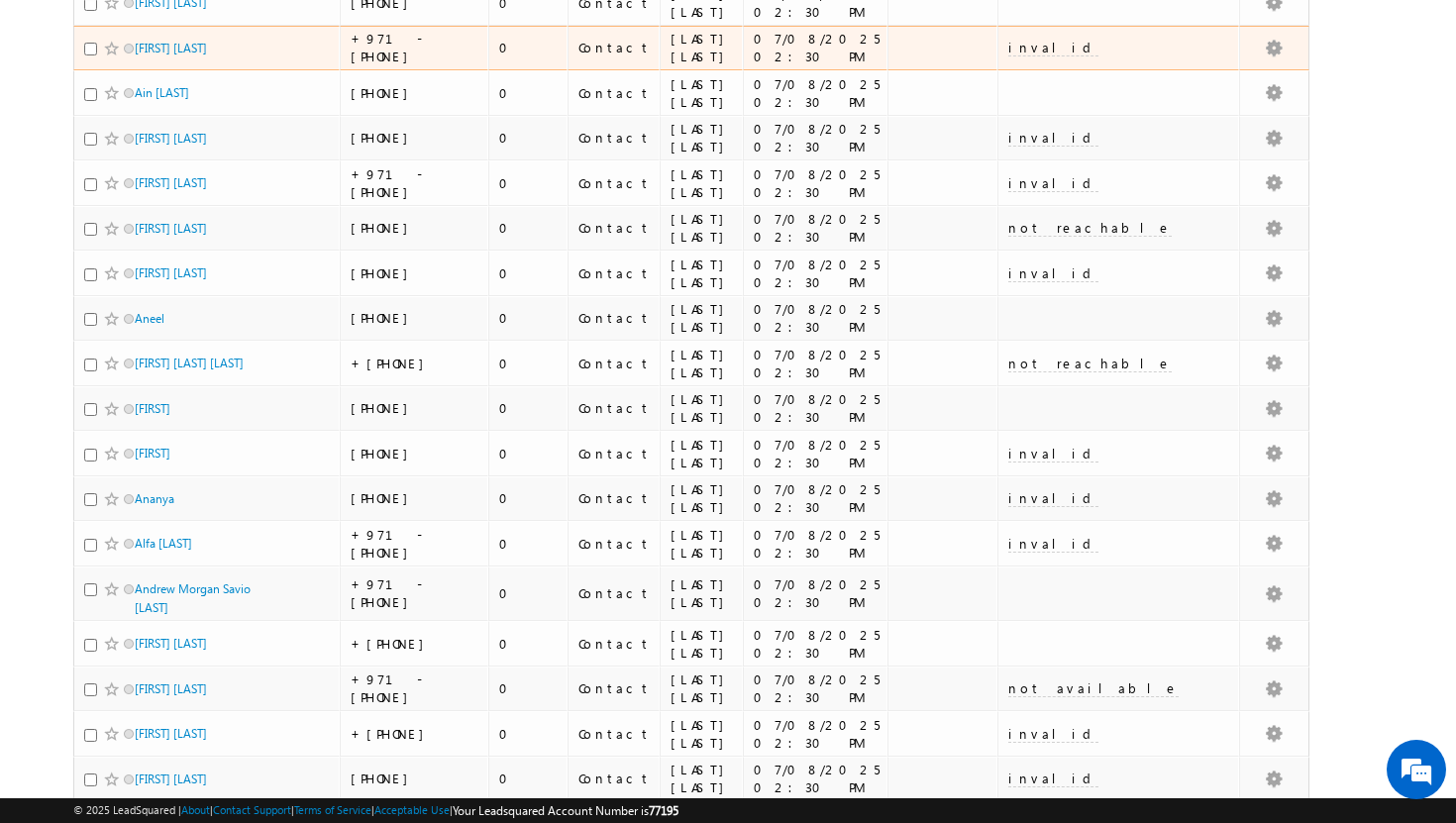 scroll, scrollTop: 710, scrollLeft: 0, axis: vertical 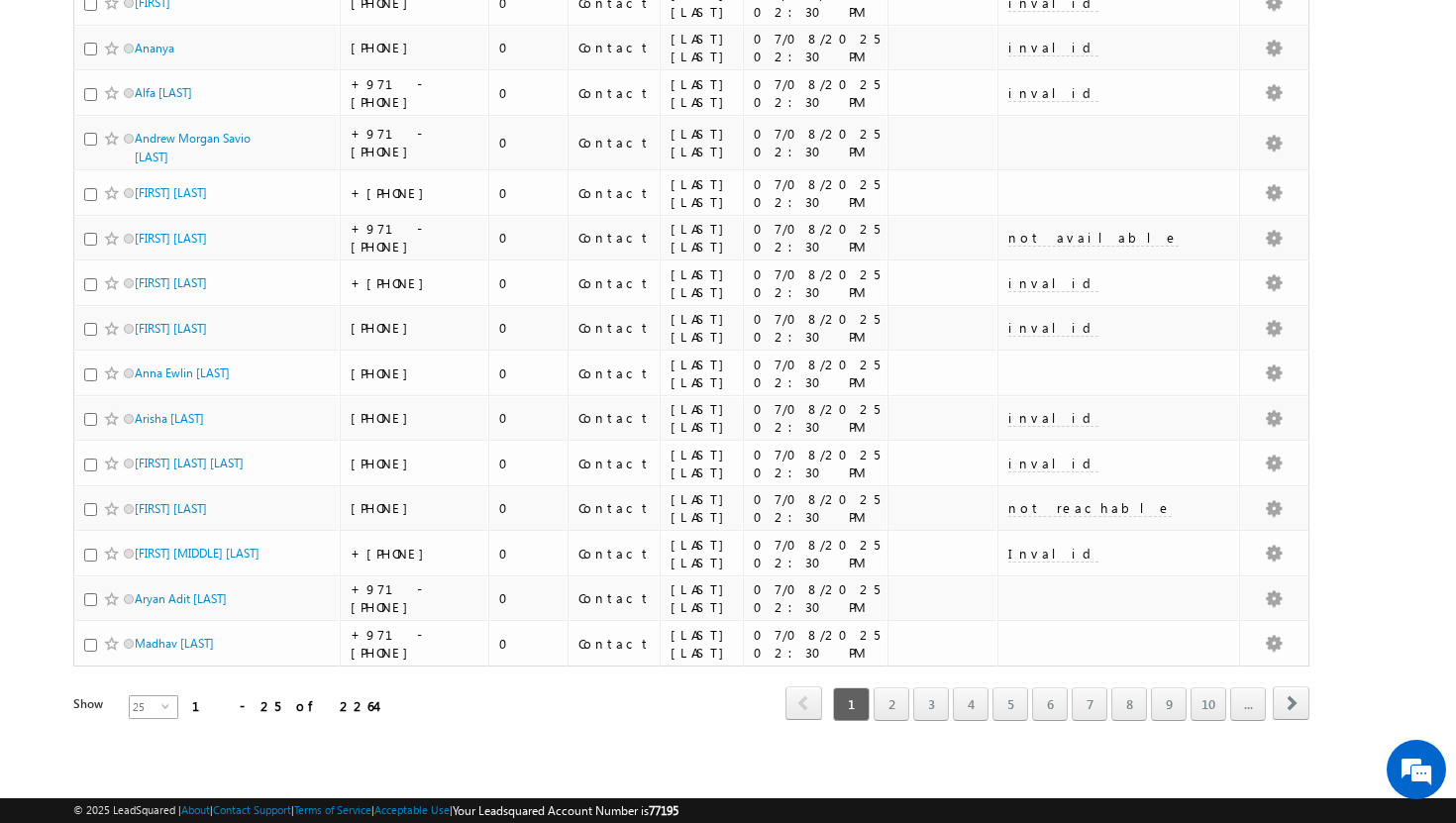 click on "select" at bounding box center [169, 705] 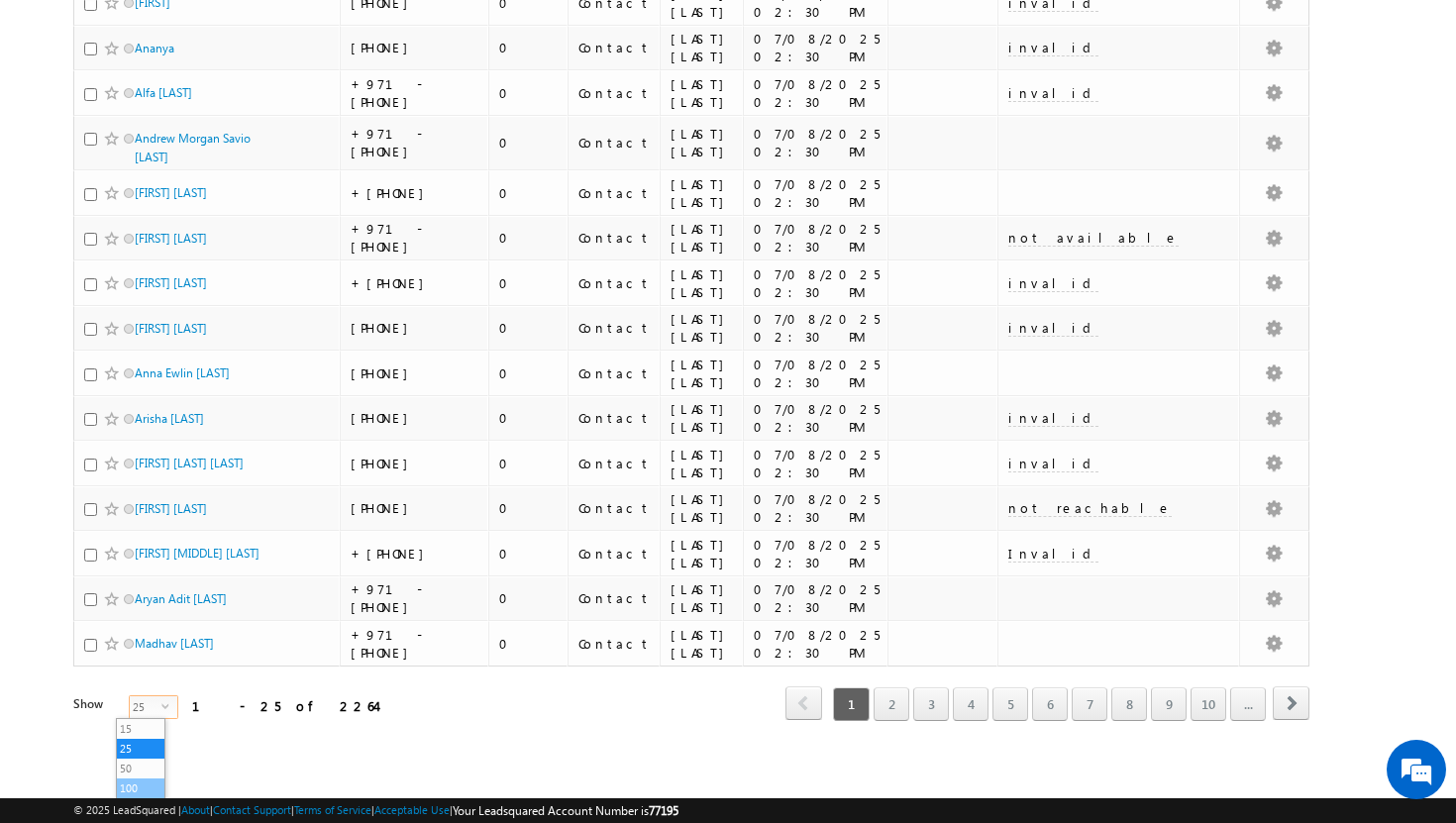 click on "100" at bounding box center [141, 788] 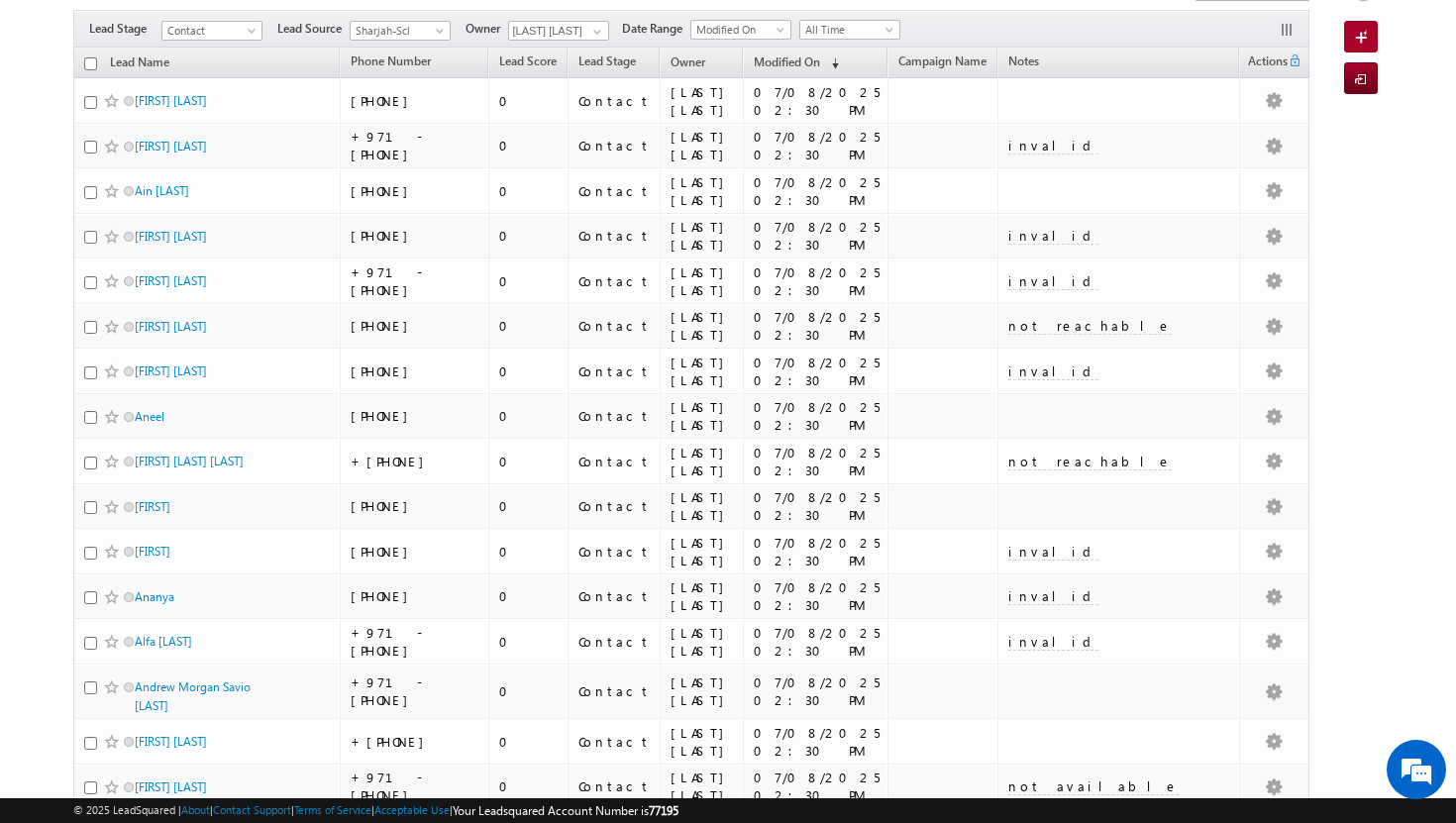 scroll, scrollTop: 0, scrollLeft: 0, axis: both 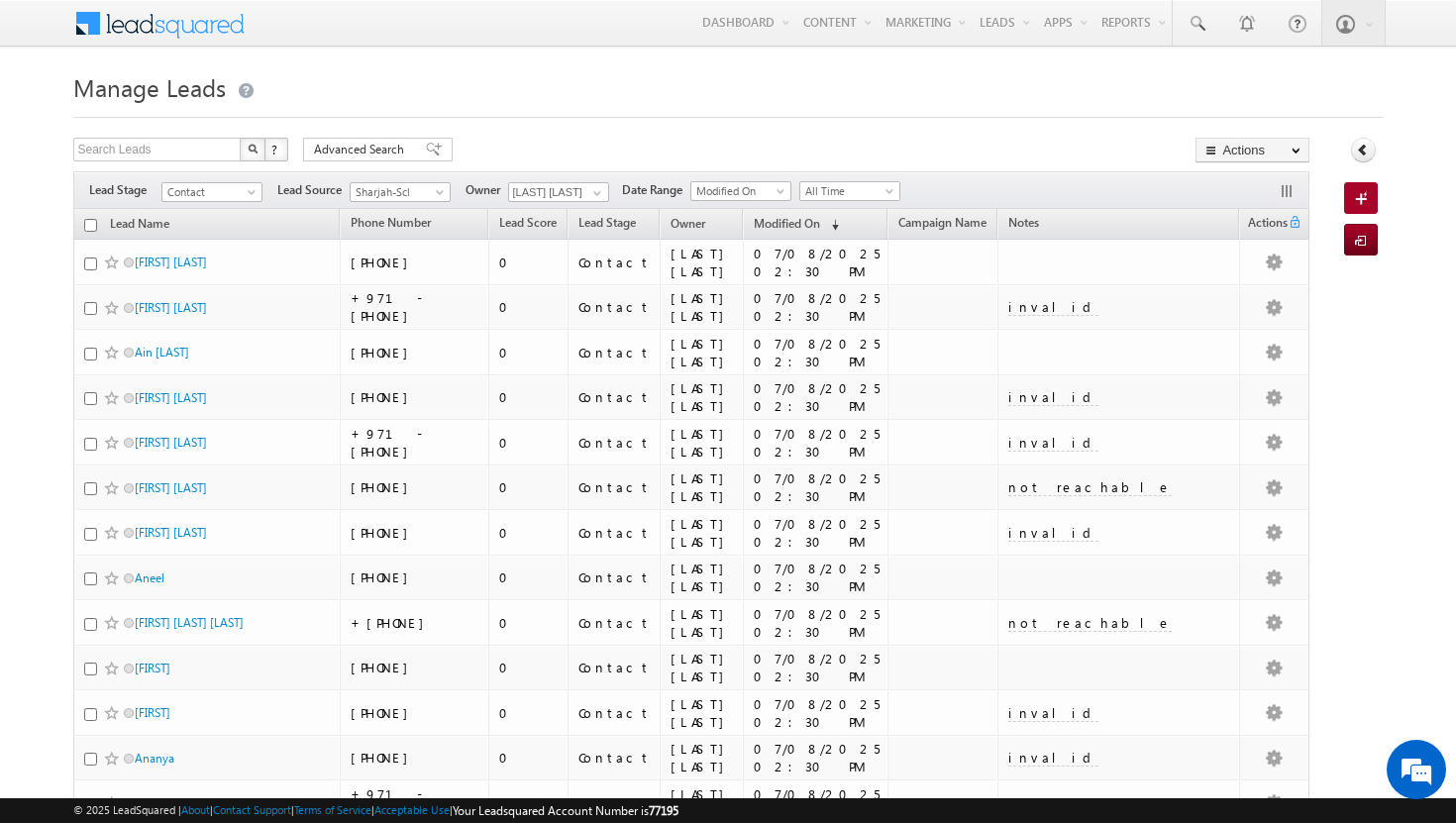 click at bounding box center (90, 225) 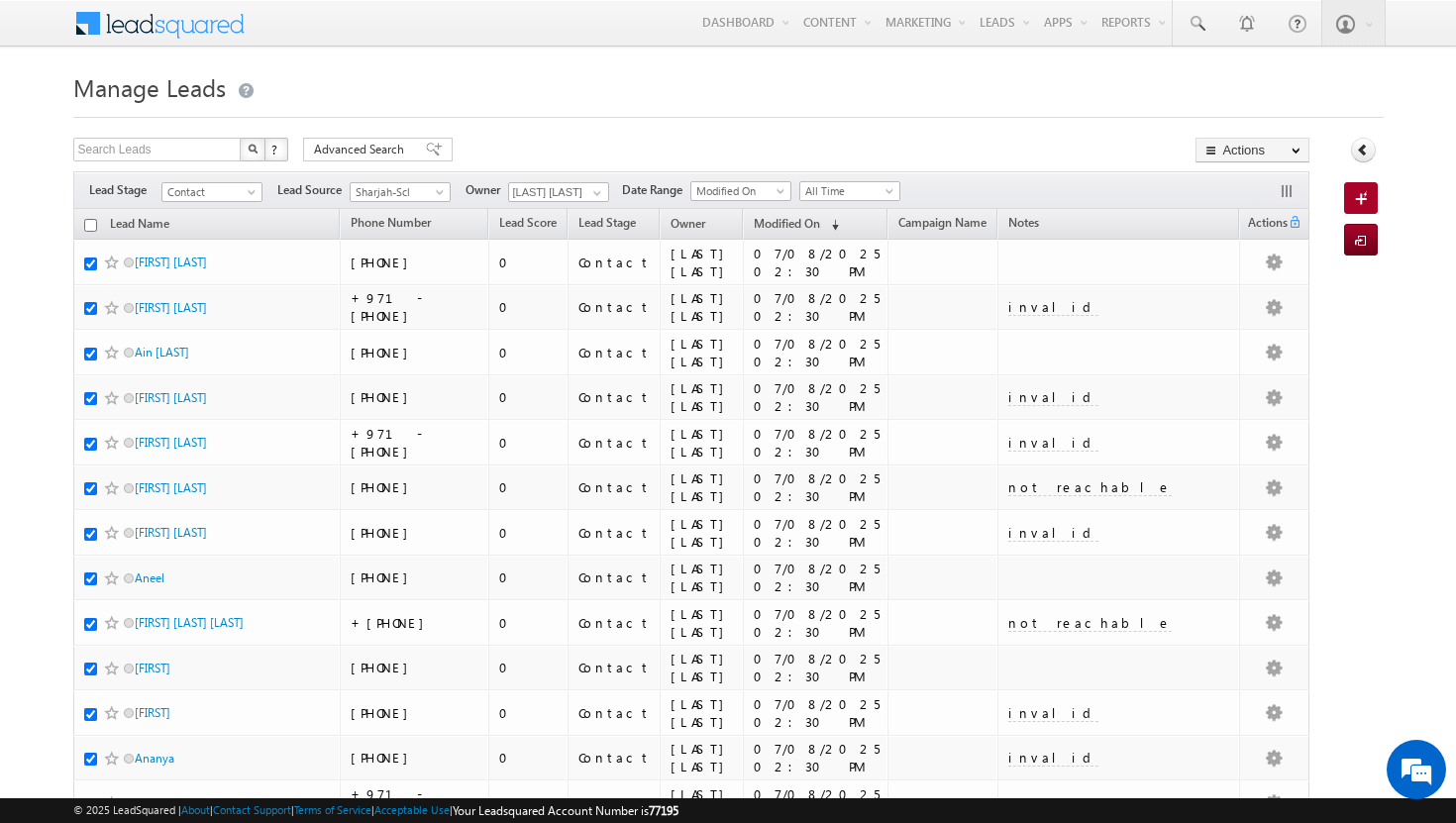 checkbox on "true" 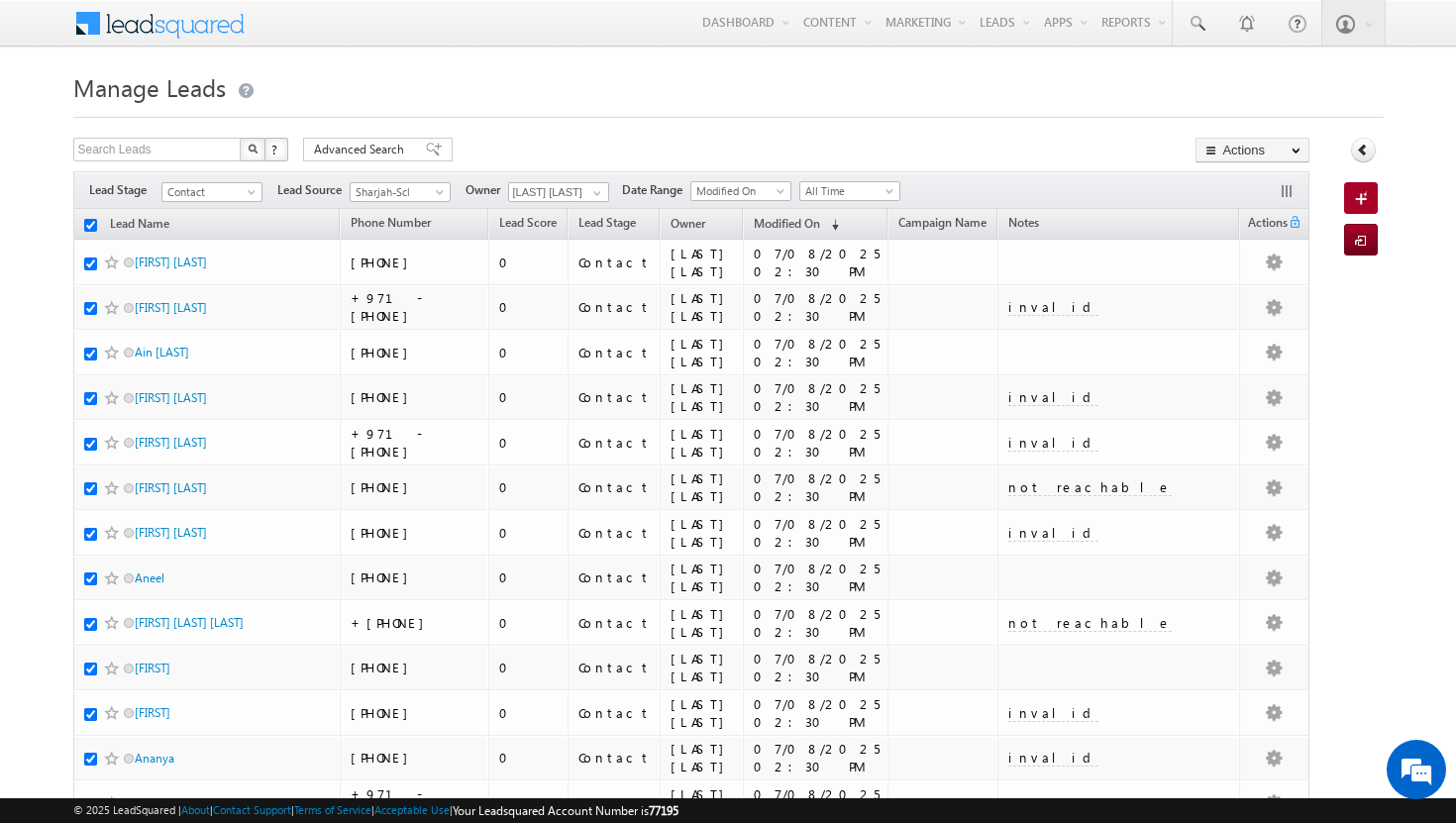 checkbox on "true" 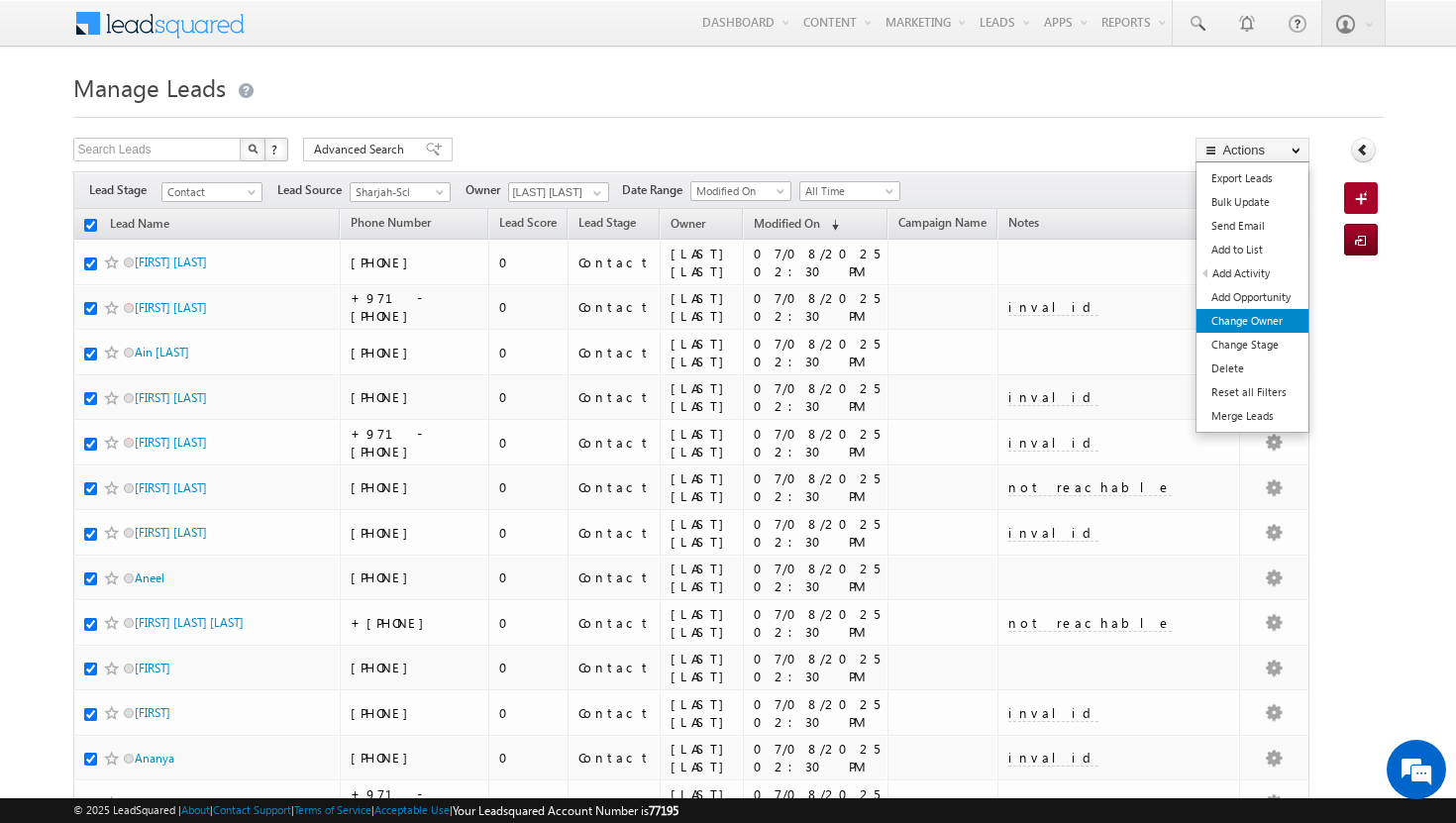 scroll, scrollTop: 0, scrollLeft: 0, axis: both 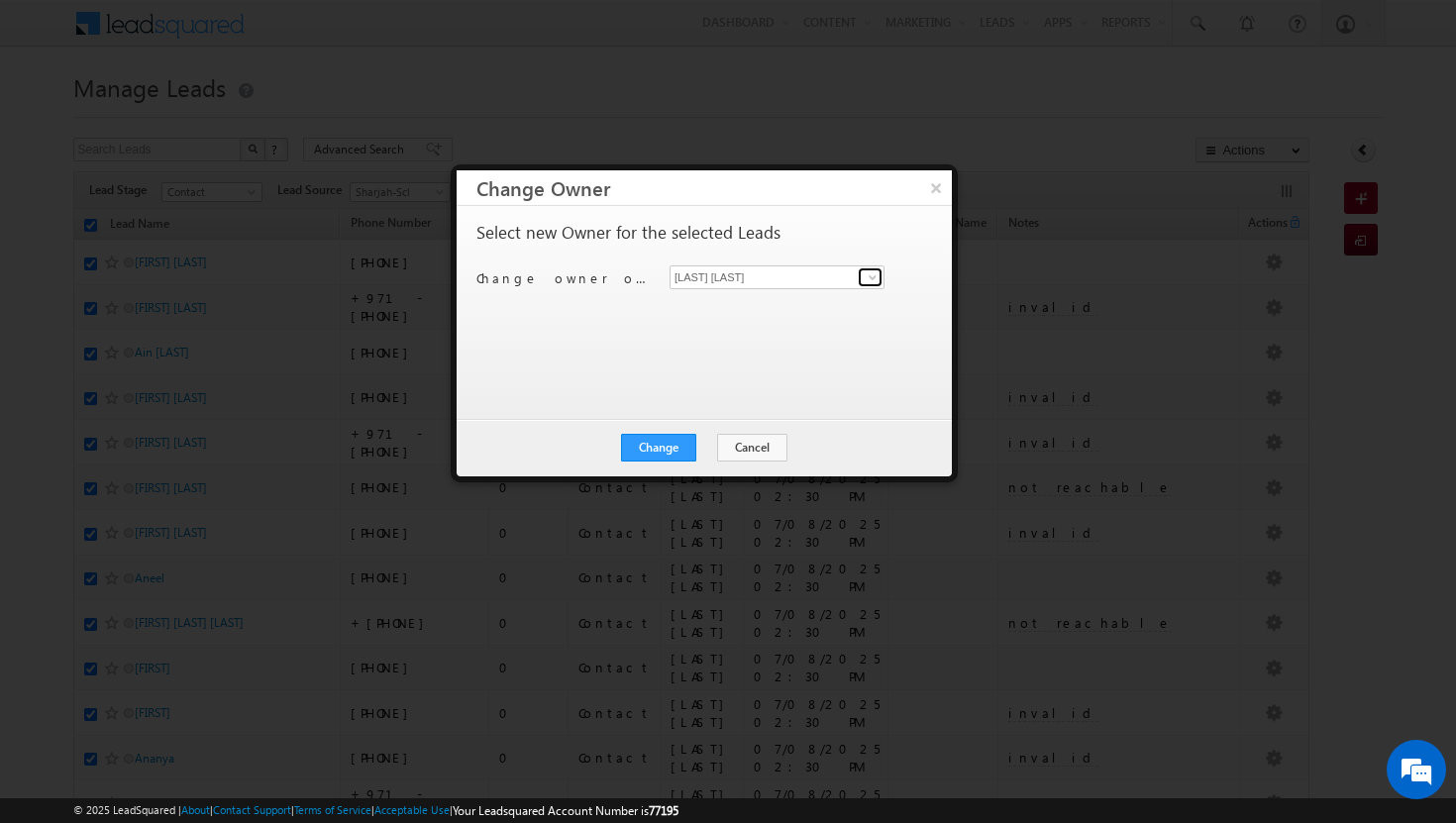 click at bounding box center [873, 277] 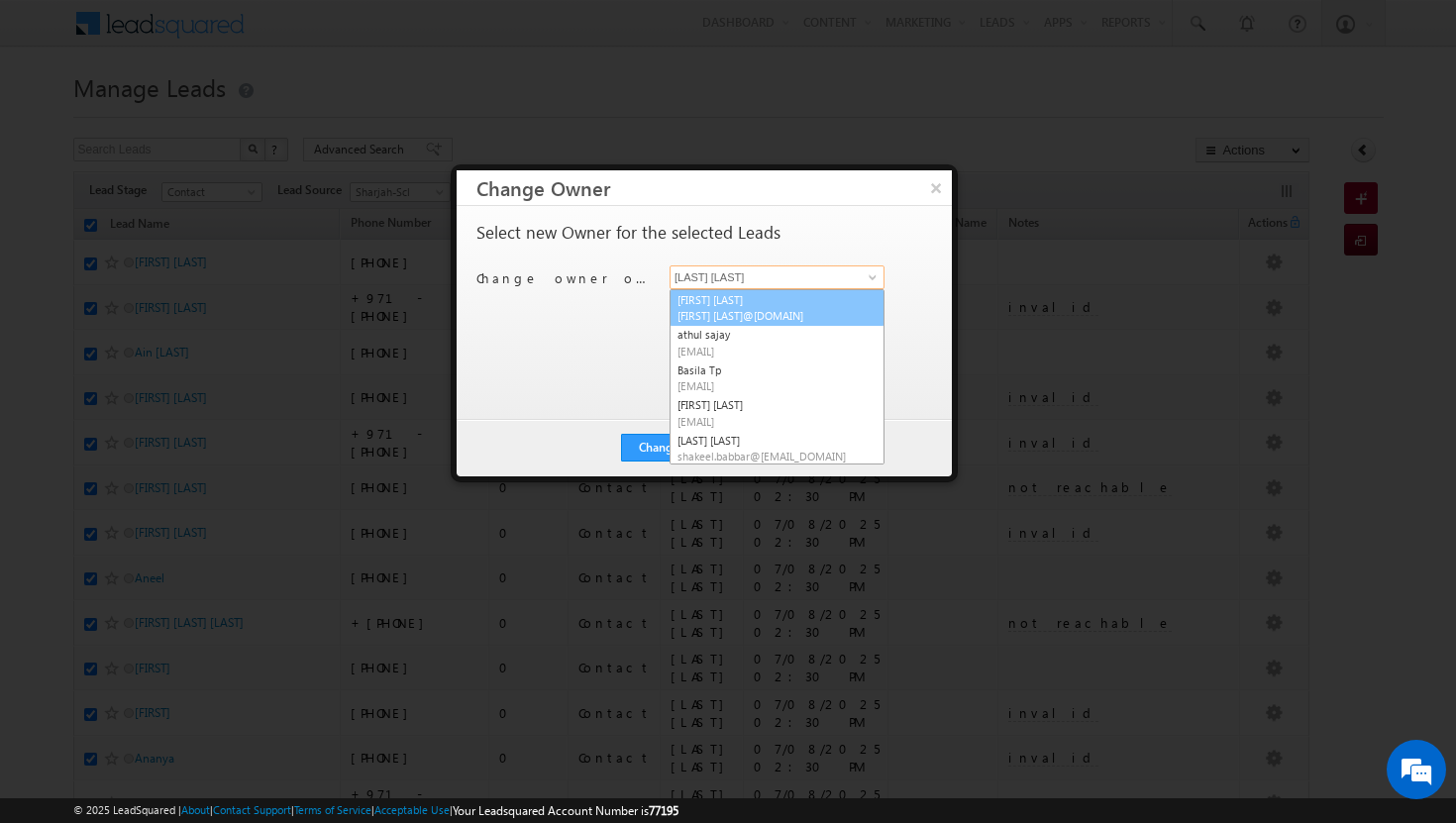 click on "[FIRST] [LAST] [FIRST].[LAST]@[DOMAIN]" at bounding box center [777, 308] 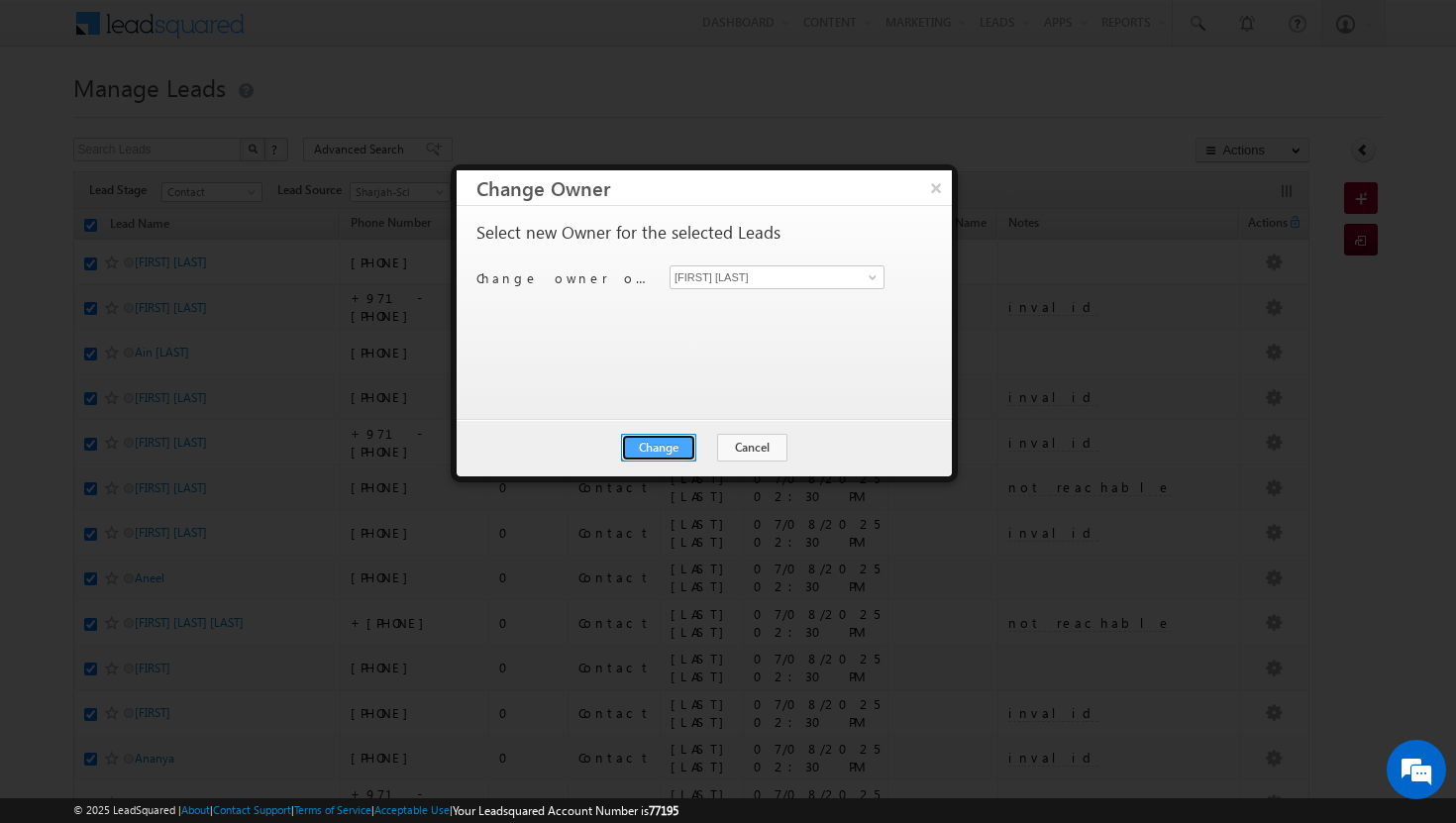 click on "Change" at bounding box center (659, 448) 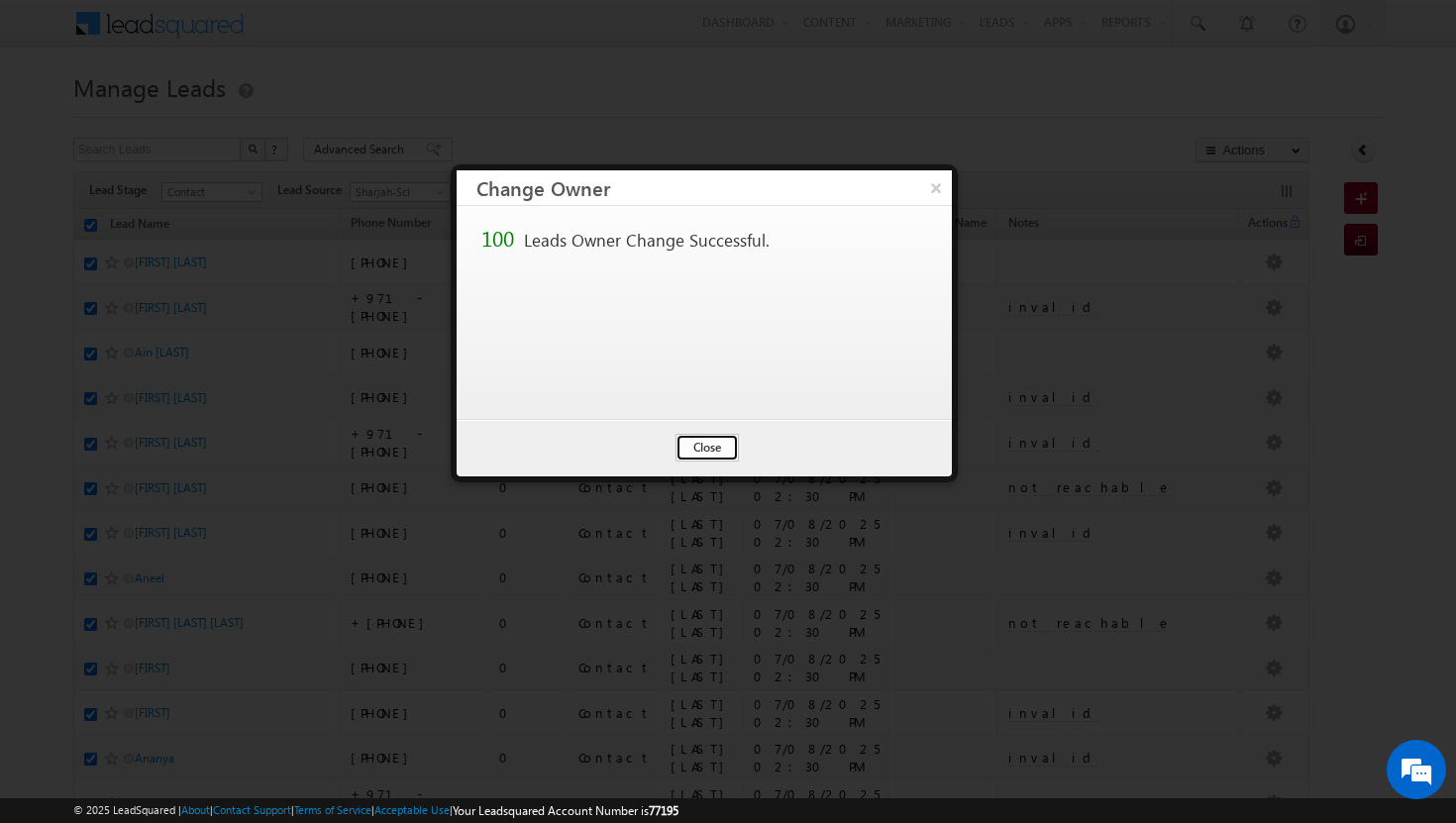 click on "Close" at bounding box center [707, 448] 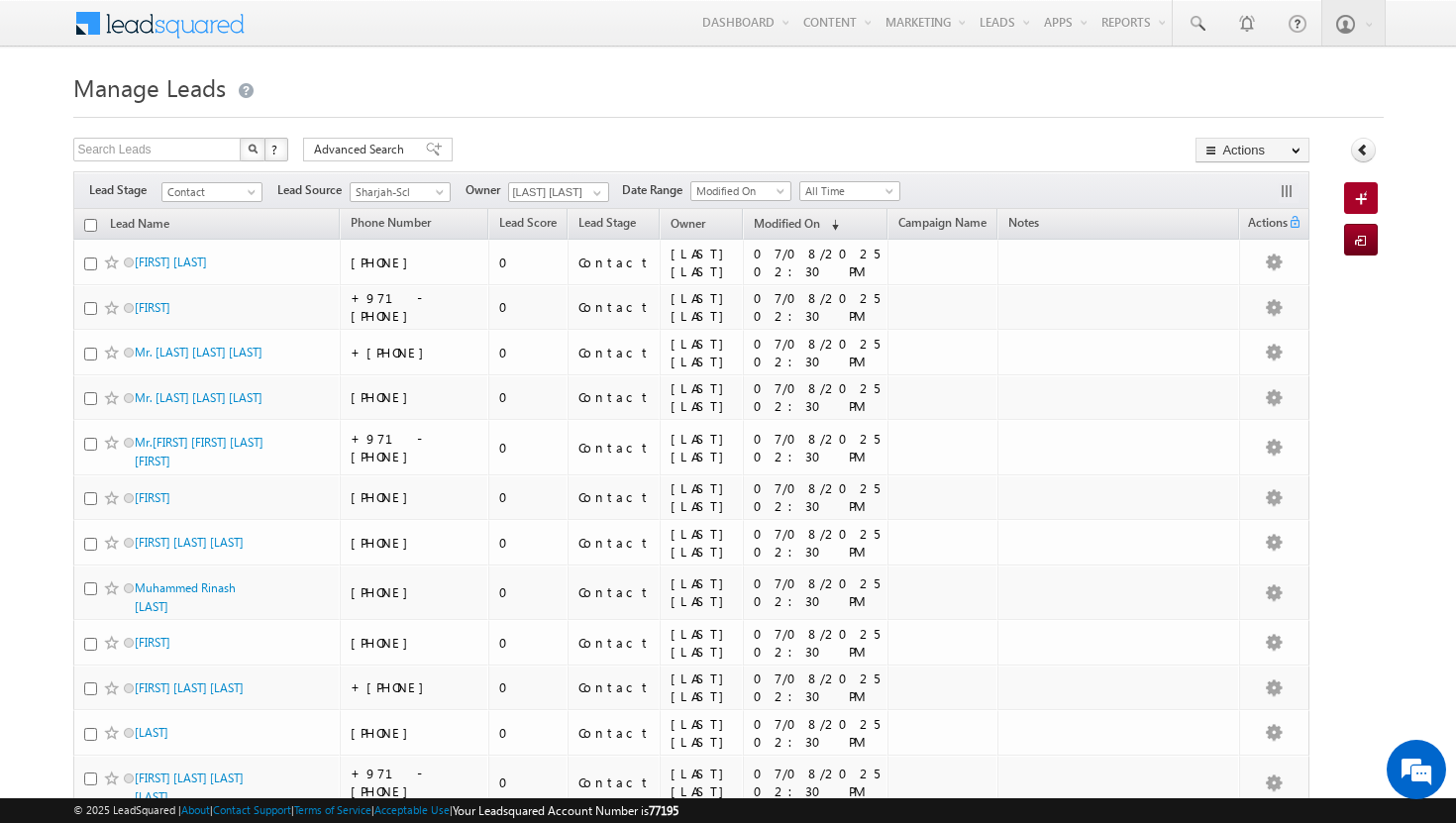 click at bounding box center [90, 225] 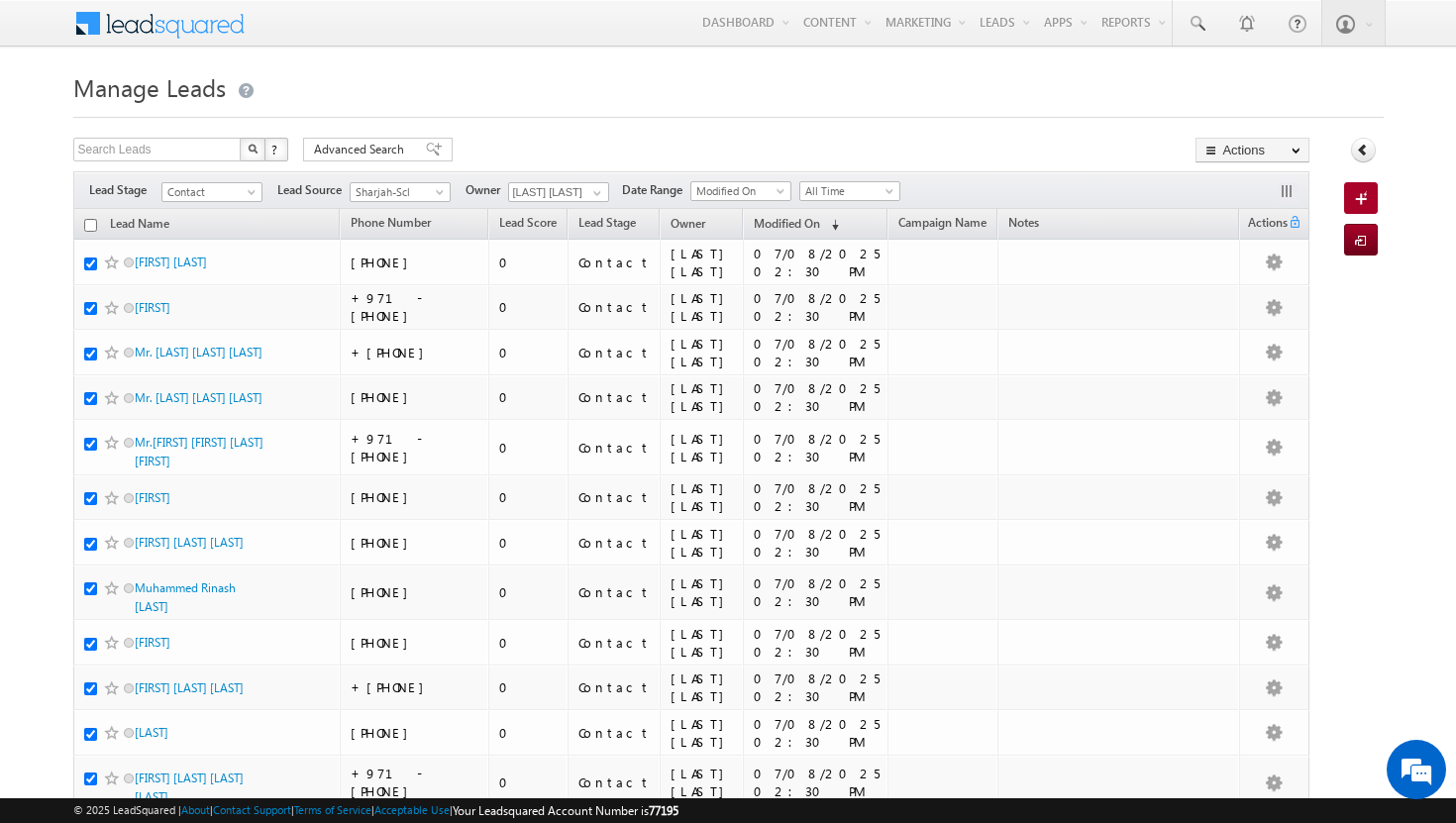checkbox on "true" 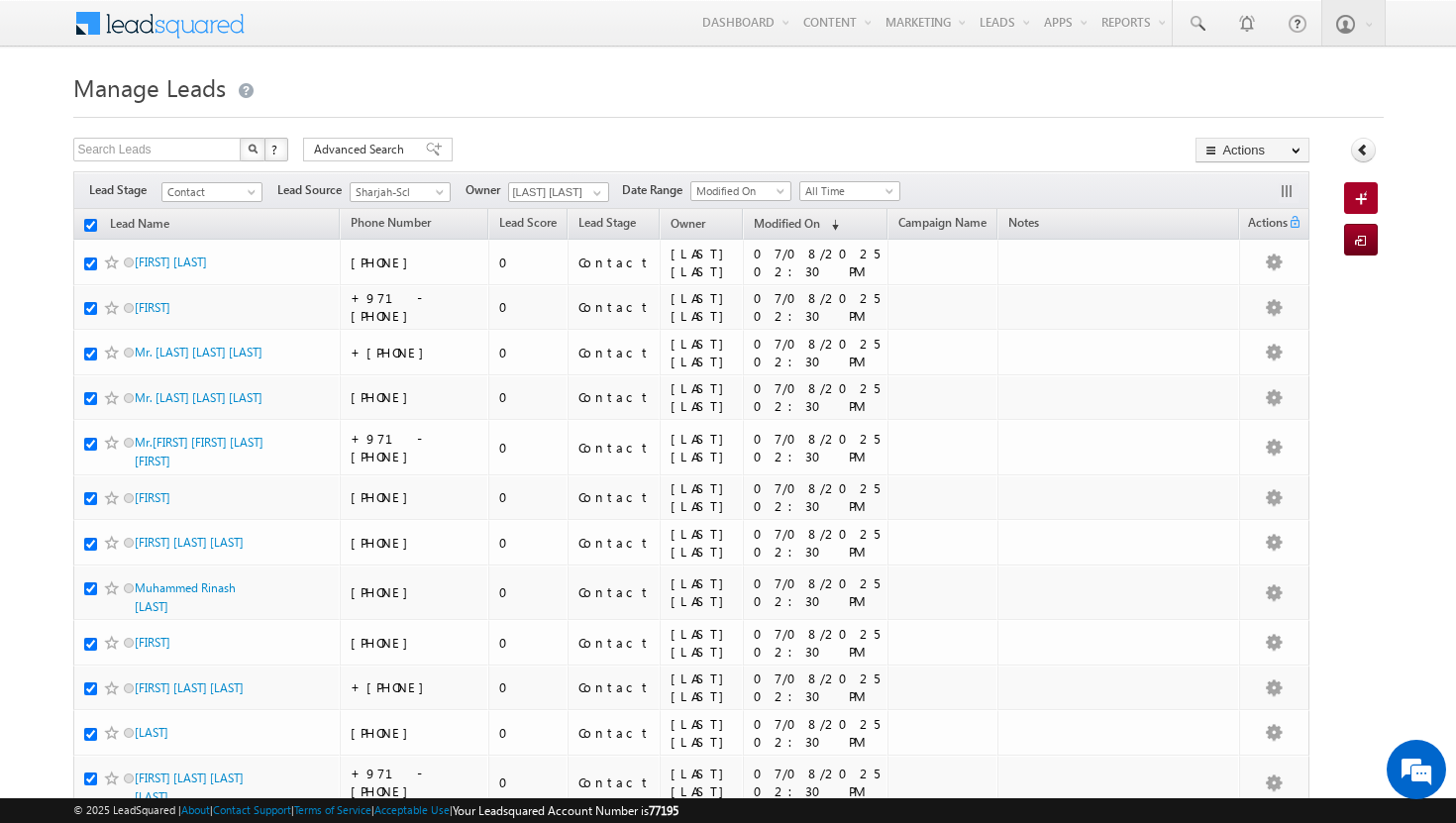 checkbox on "true" 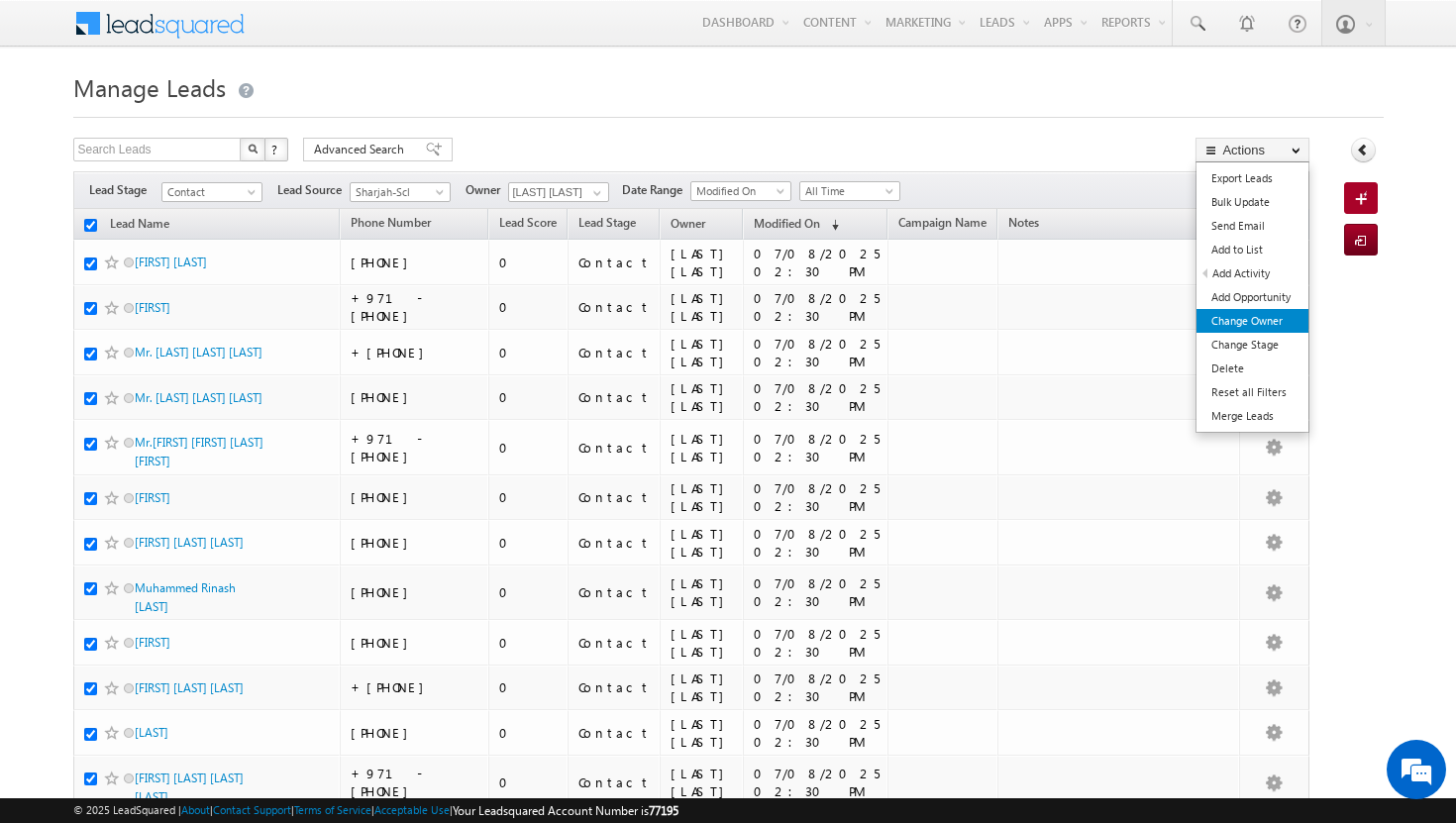 click on "Change Owner" at bounding box center (1252, 321) 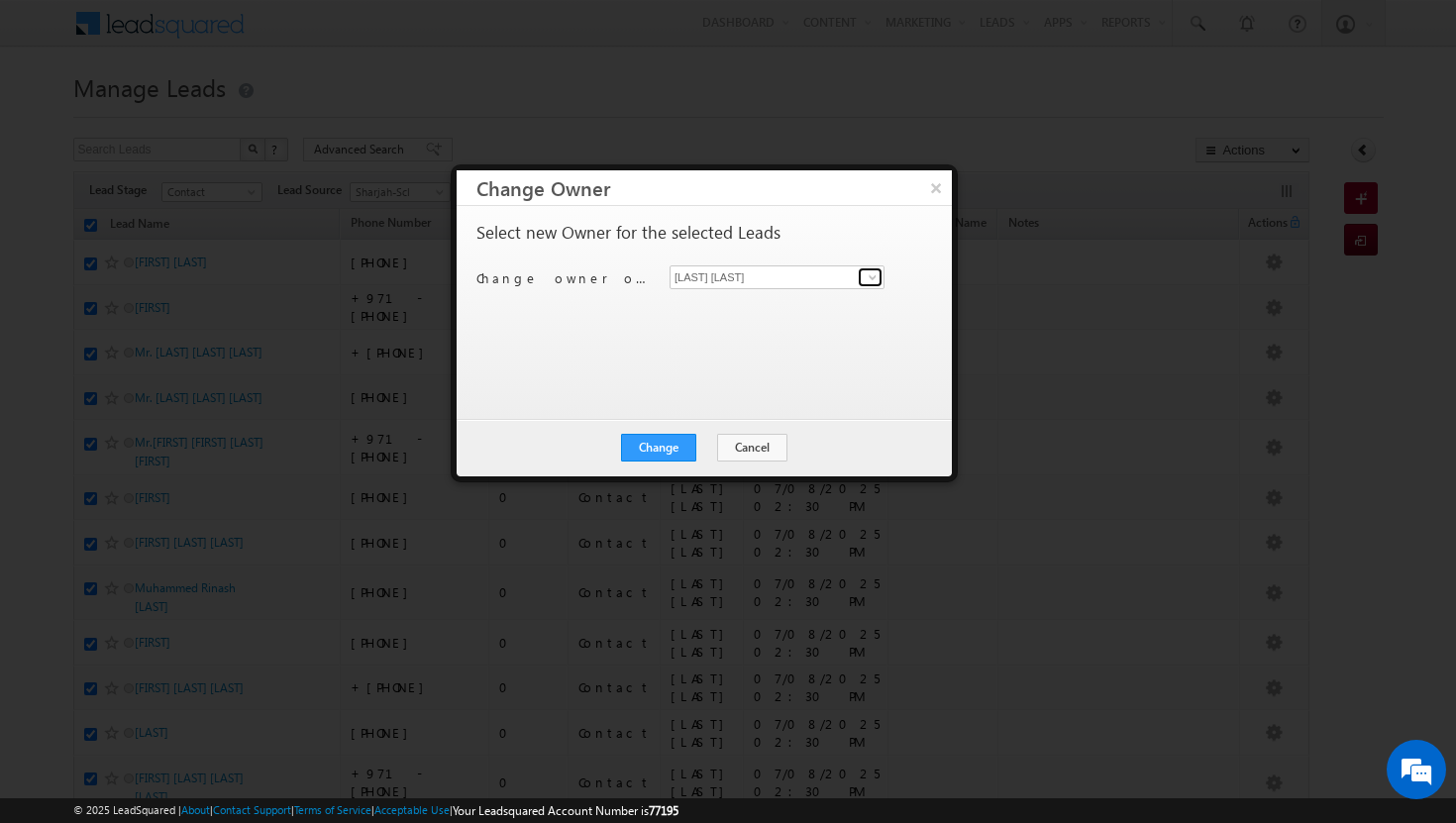 click at bounding box center (873, 277) 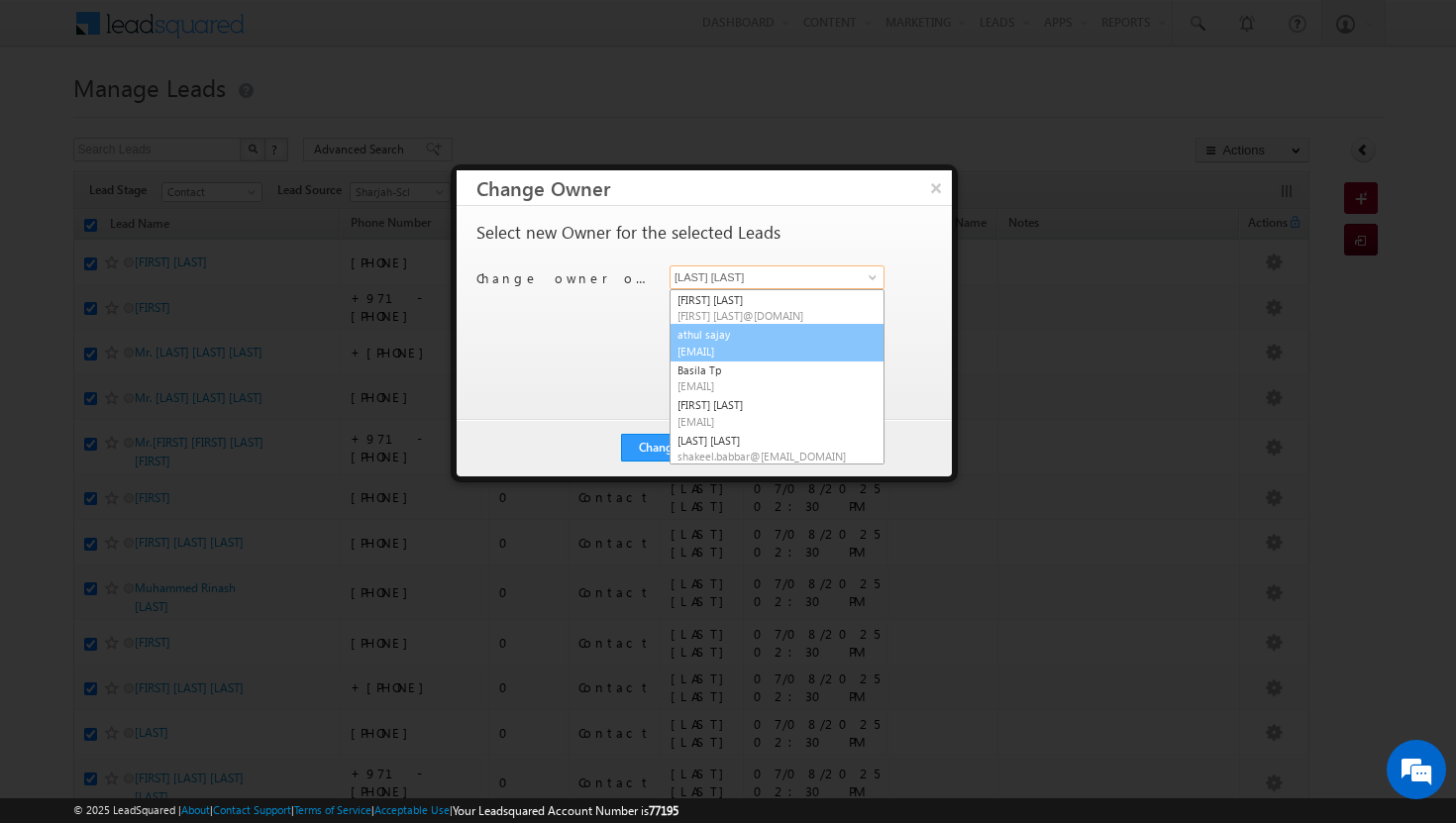 click on "[FIRST] [LAST] [EMAIL]" at bounding box center [777, 343] 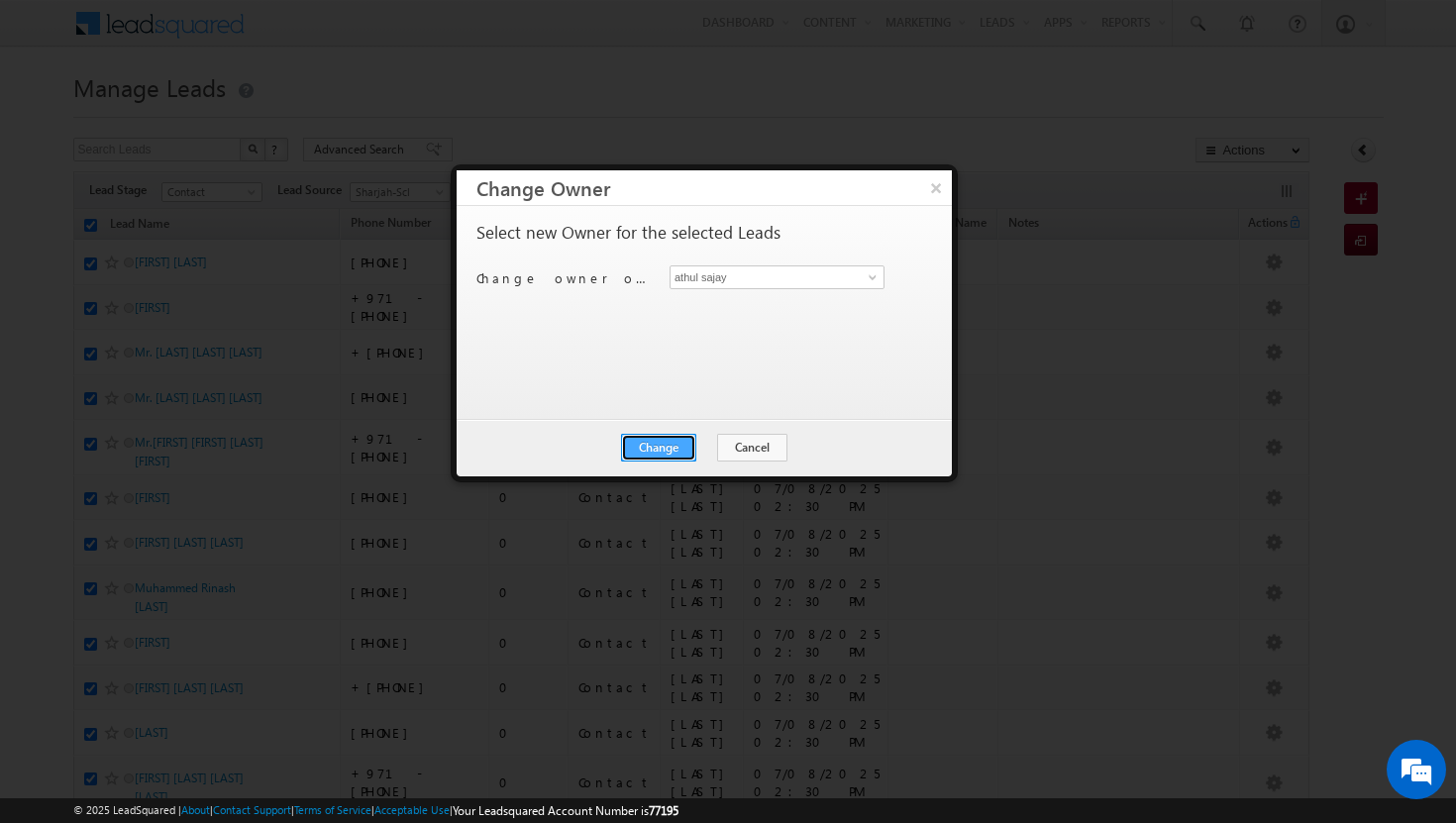 click on "Change" at bounding box center [659, 448] 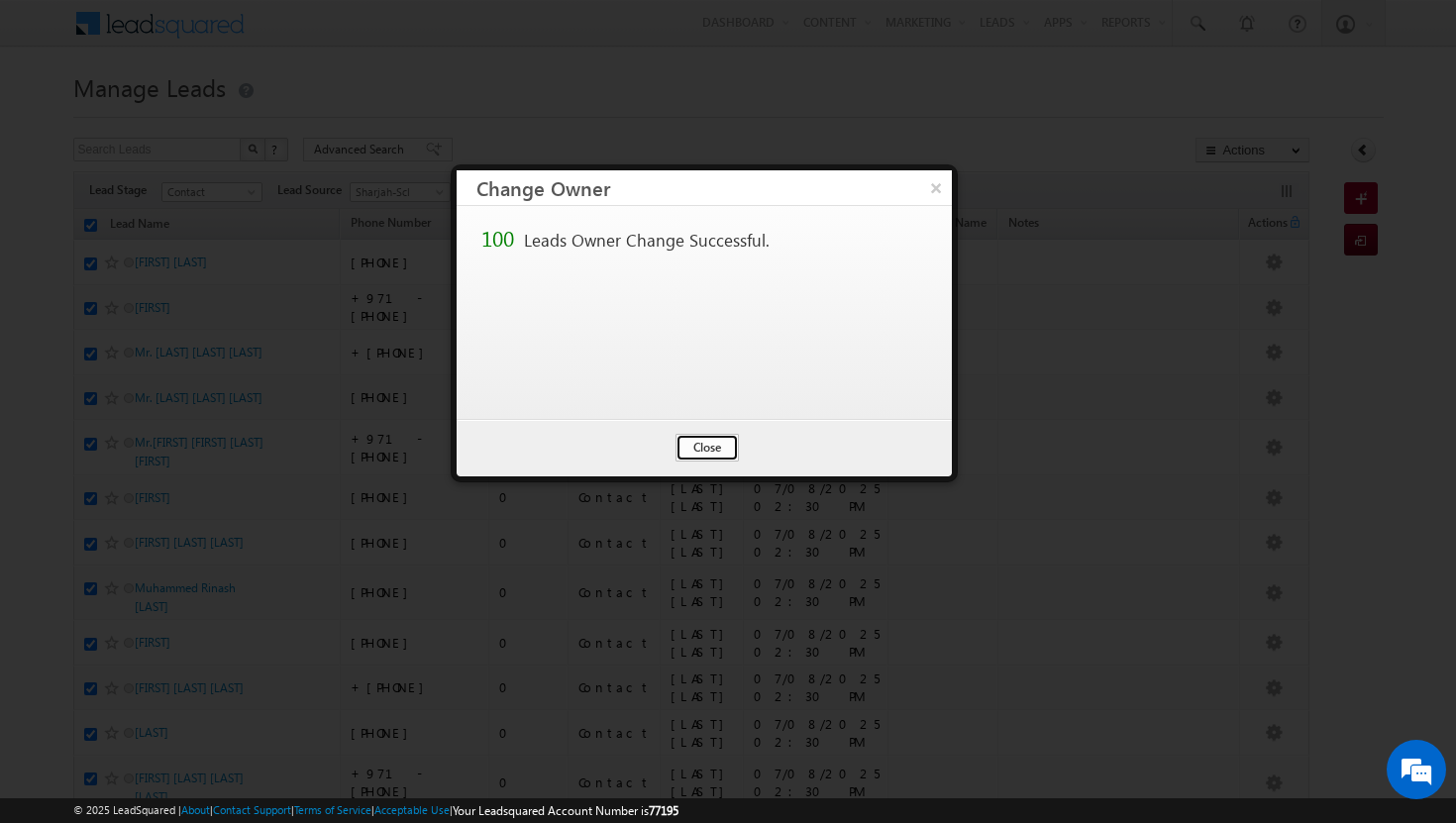 click on "Close" at bounding box center (707, 448) 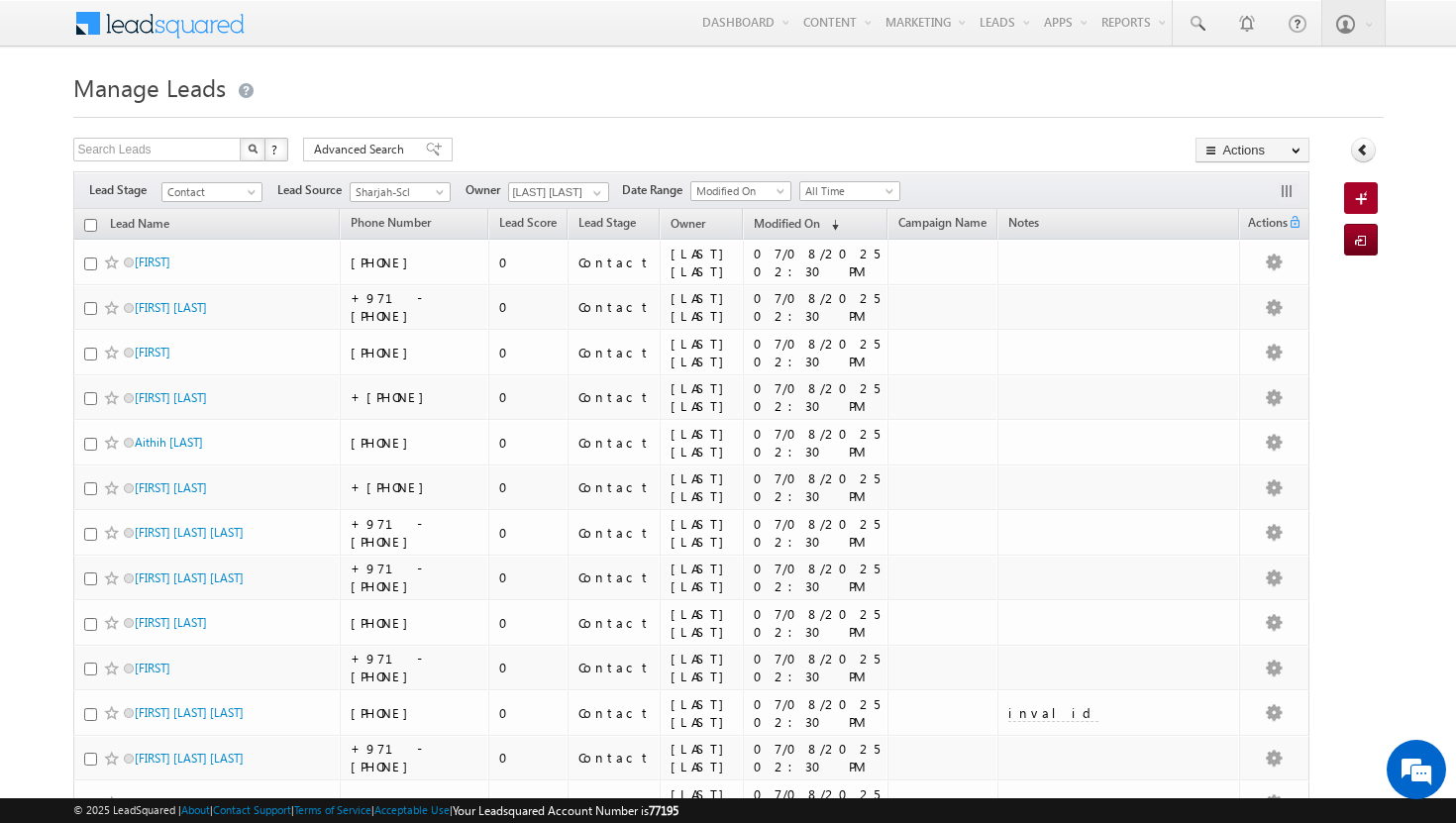 click on "Lead Name" at bounding box center [207, 224] 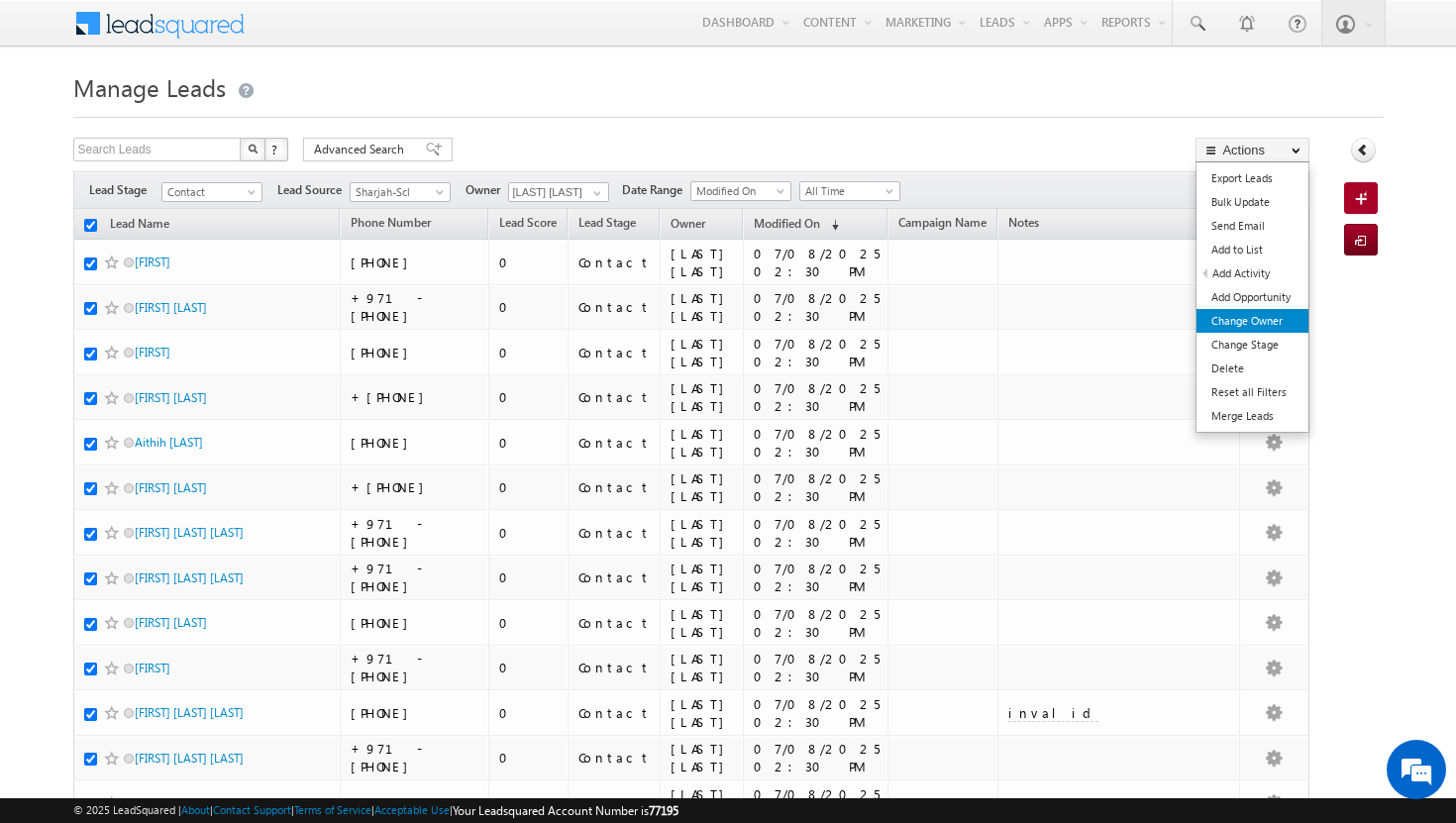 click on "Change Owner" at bounding box center (1252, 321) 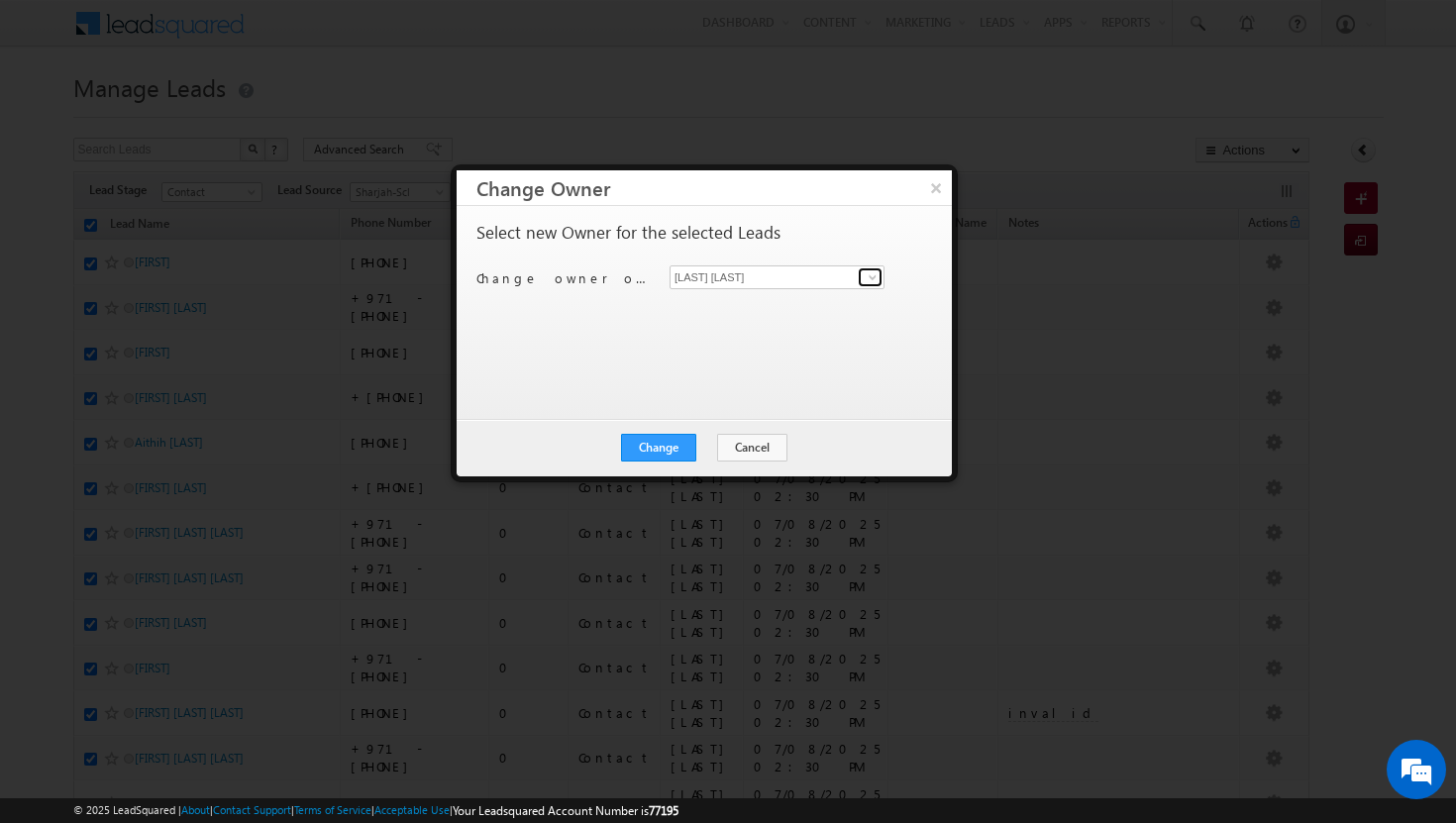 click at bounding box center [873, 277] 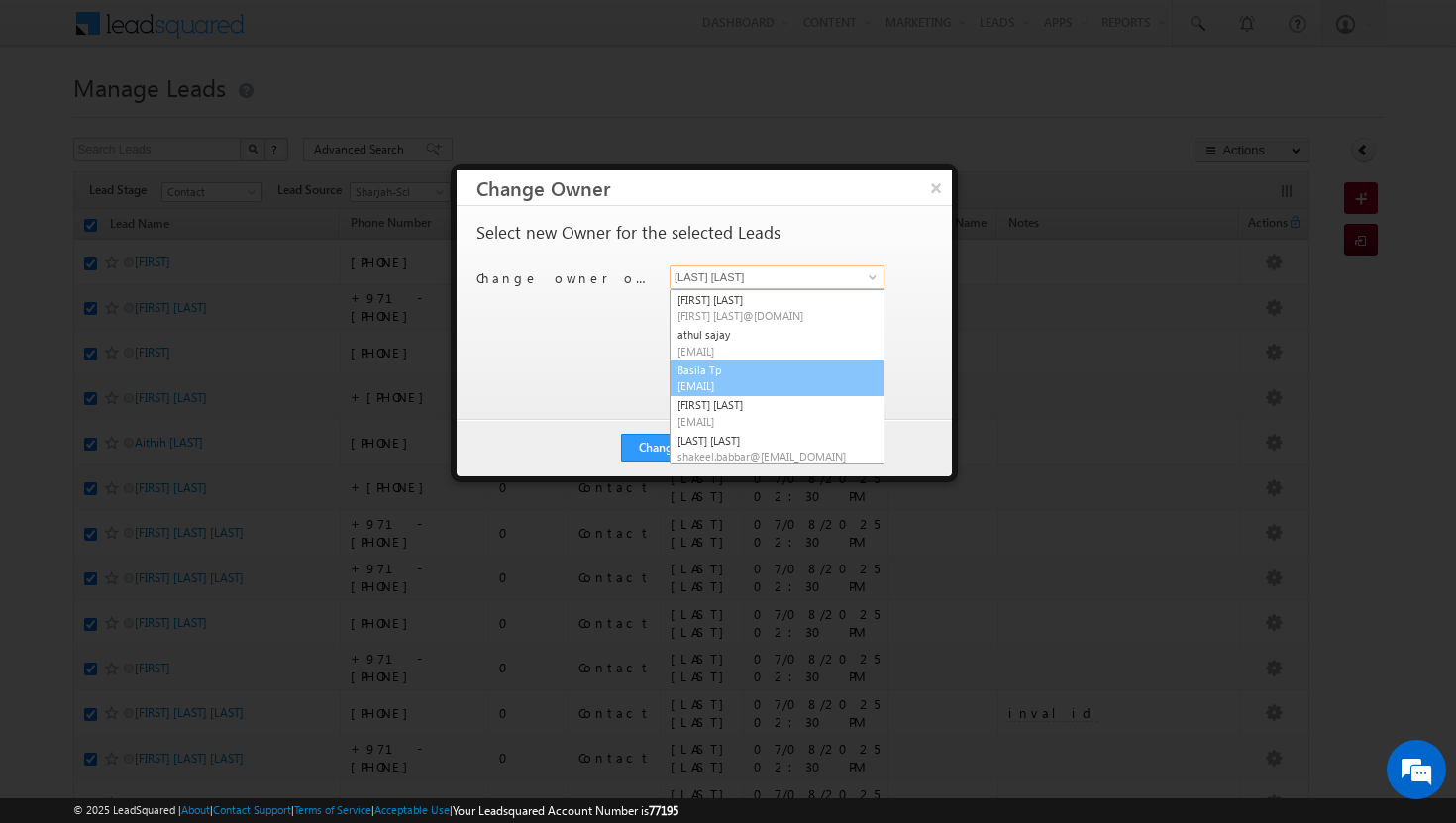 click on "[FIRST] [LAST] [FIRST].[LAST]@[DOMAIN]" at bounding box center [777, 378] 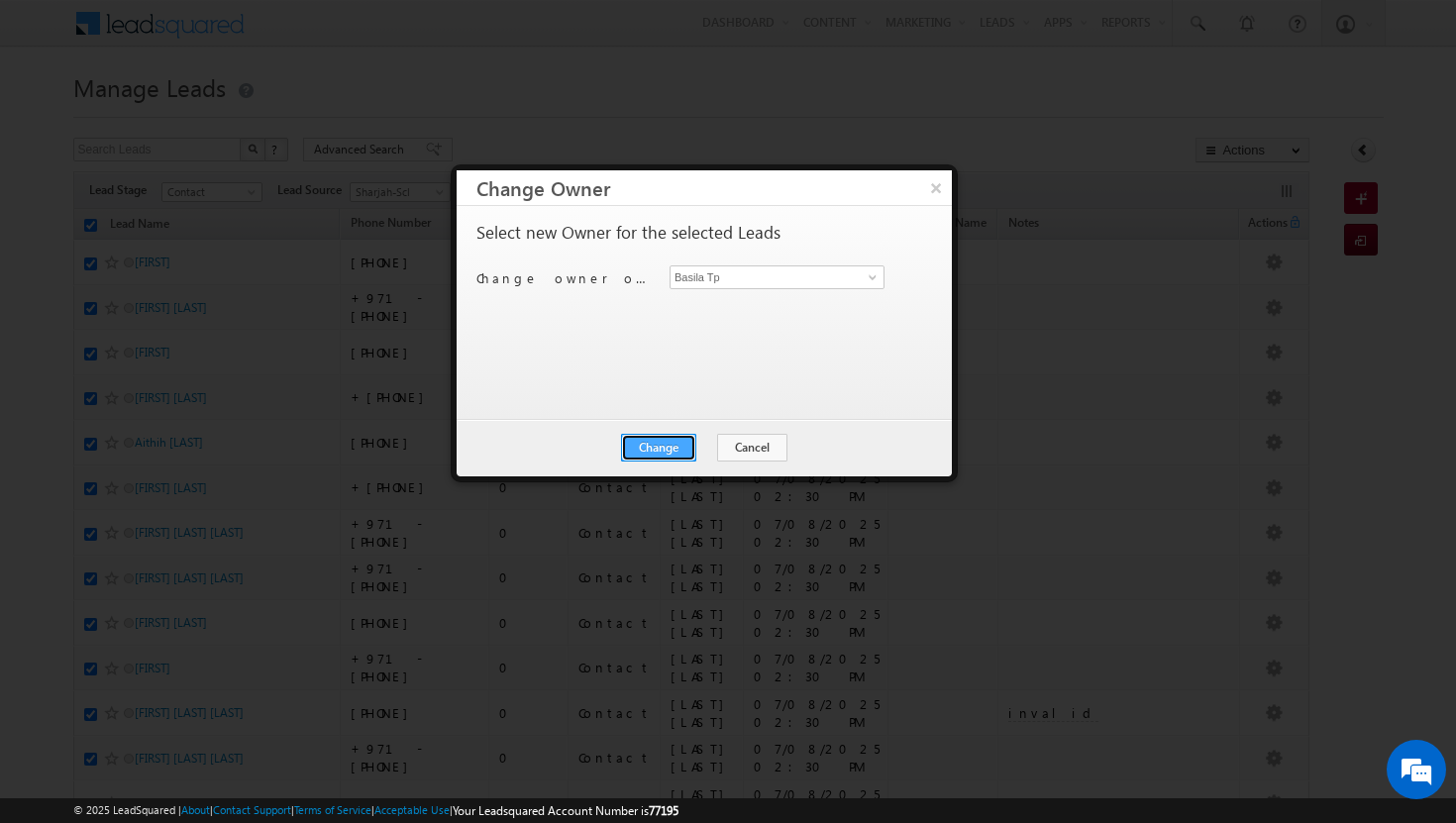 click on "Change" at bounding box center [659, 448] 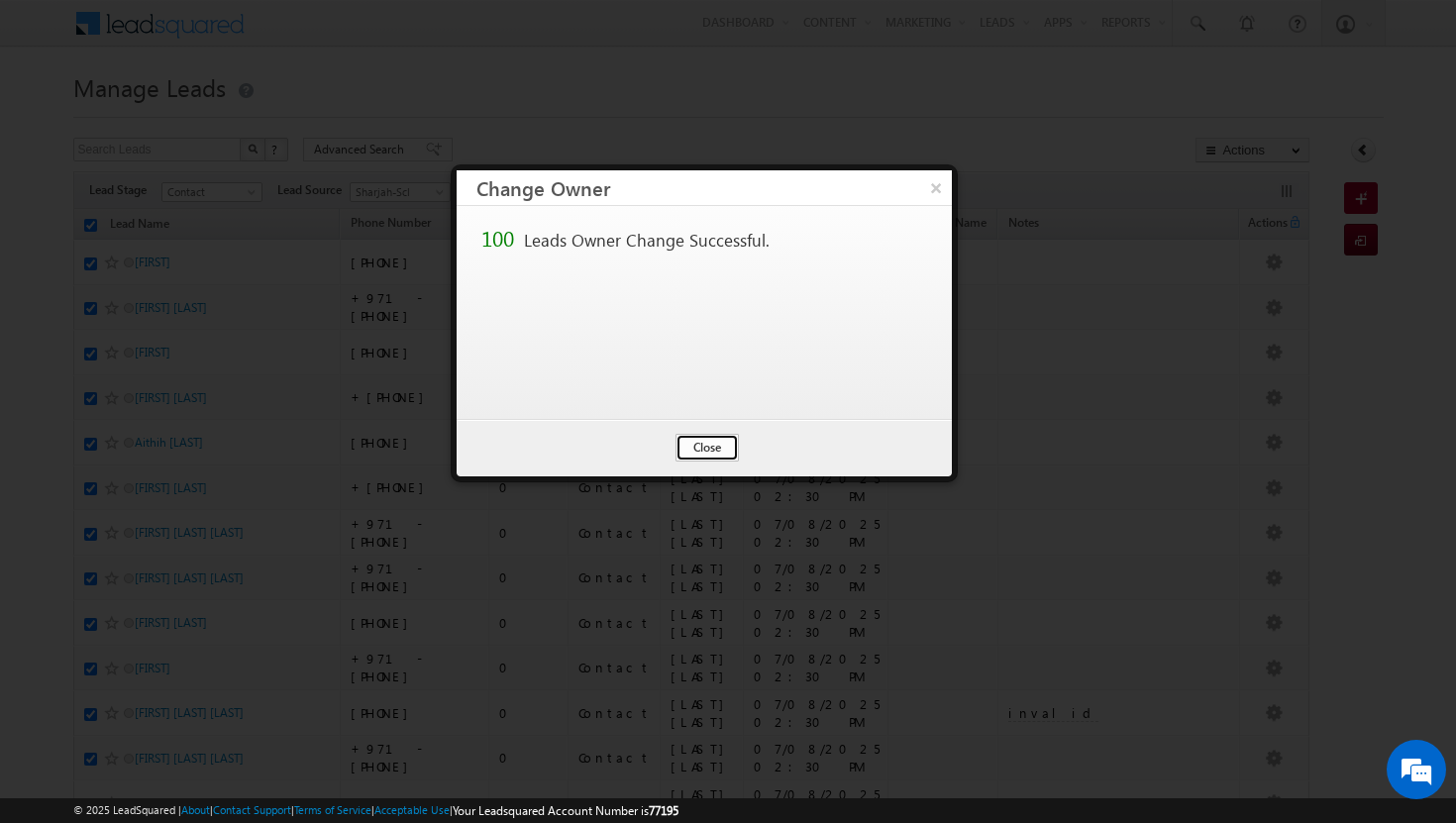 click on "Close" at bounding box center [707, 448] 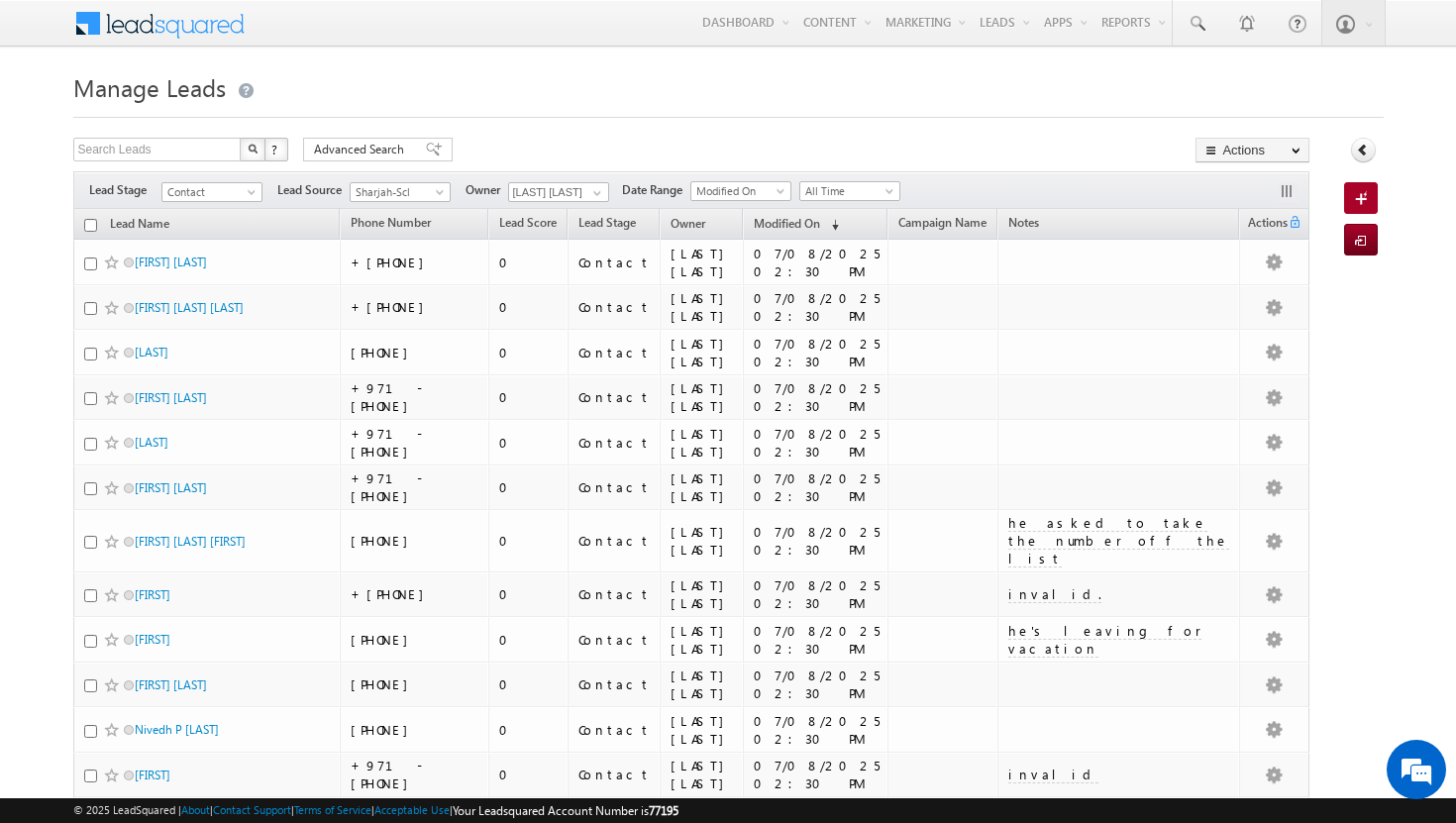 click at bounding box center [90, 225] 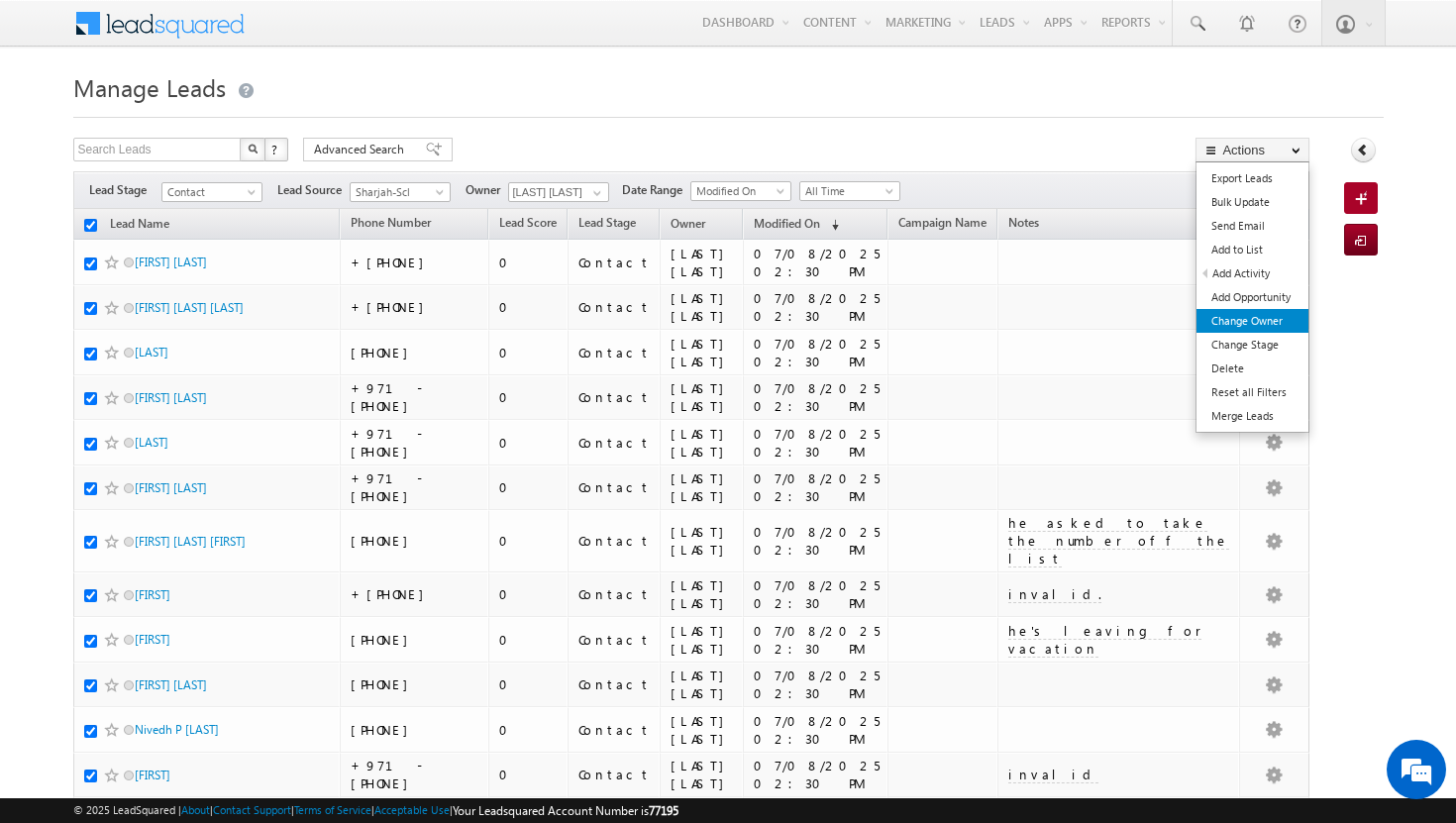 click on "Change Owner" at bounding box center [1252, 321] 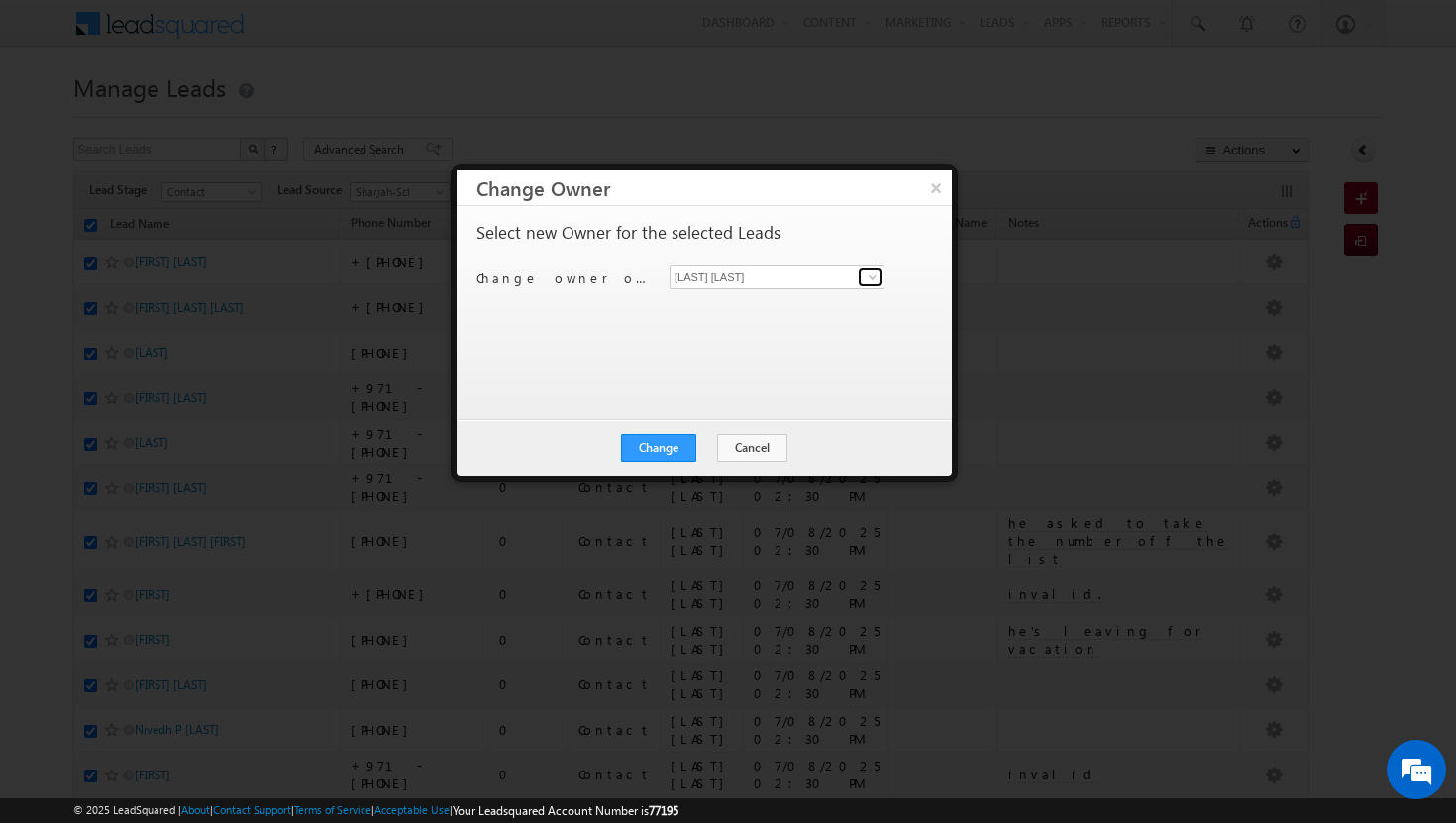 click at bounding box center (873, 277) 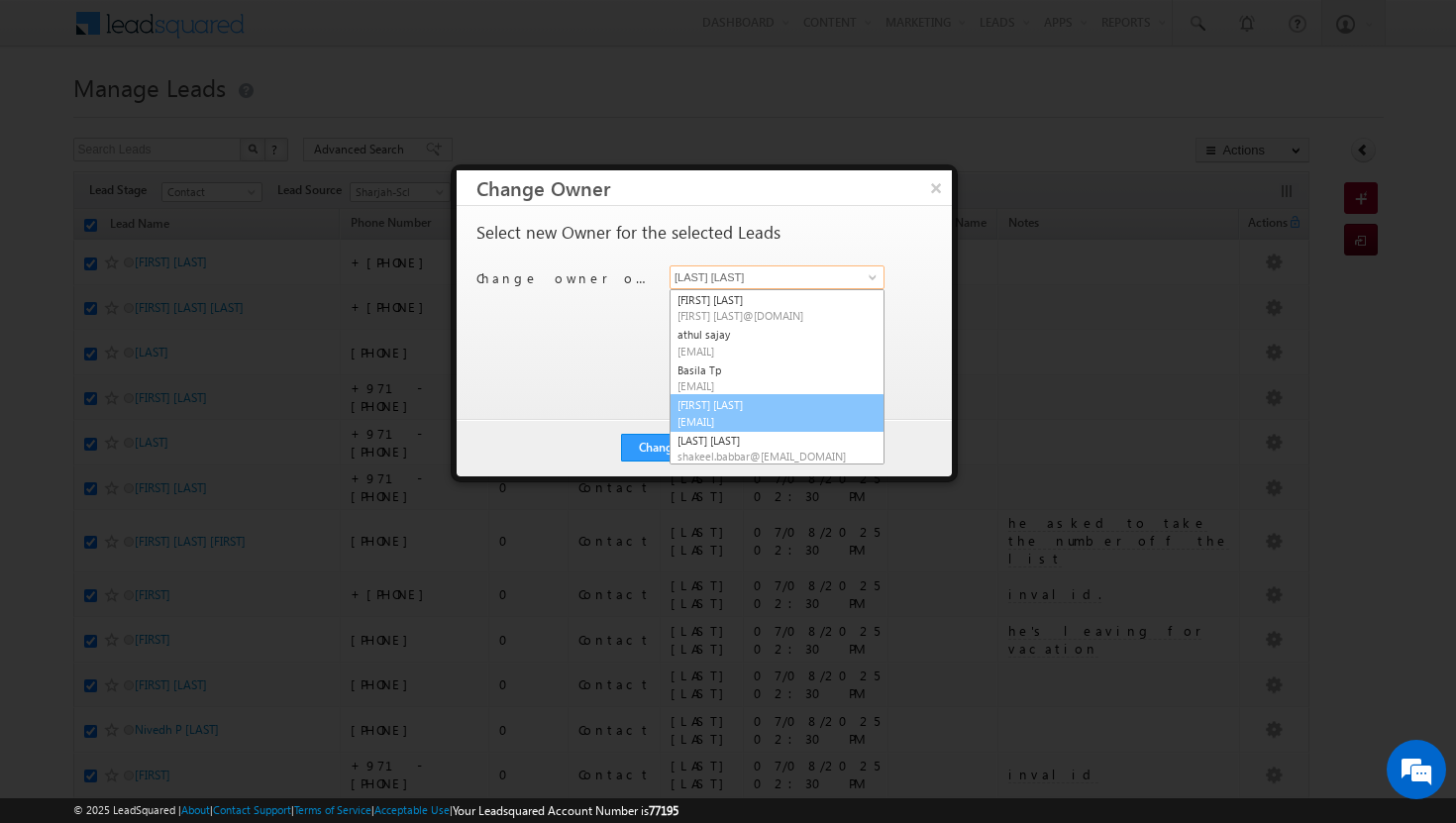 click on "[EMAIL]" at bounding box center (767, 421) 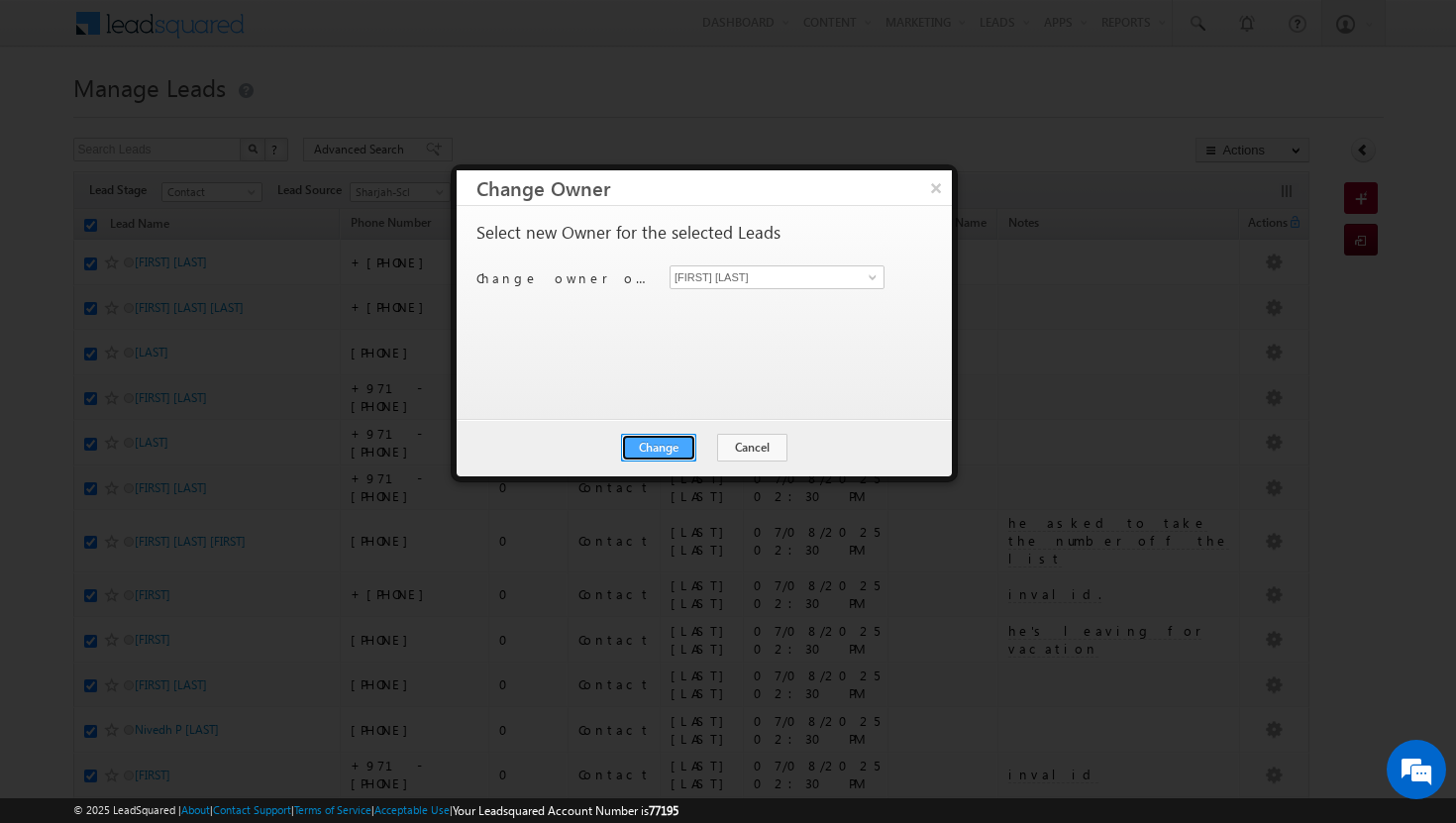 click on "Change" at bounding box center [659, 448] 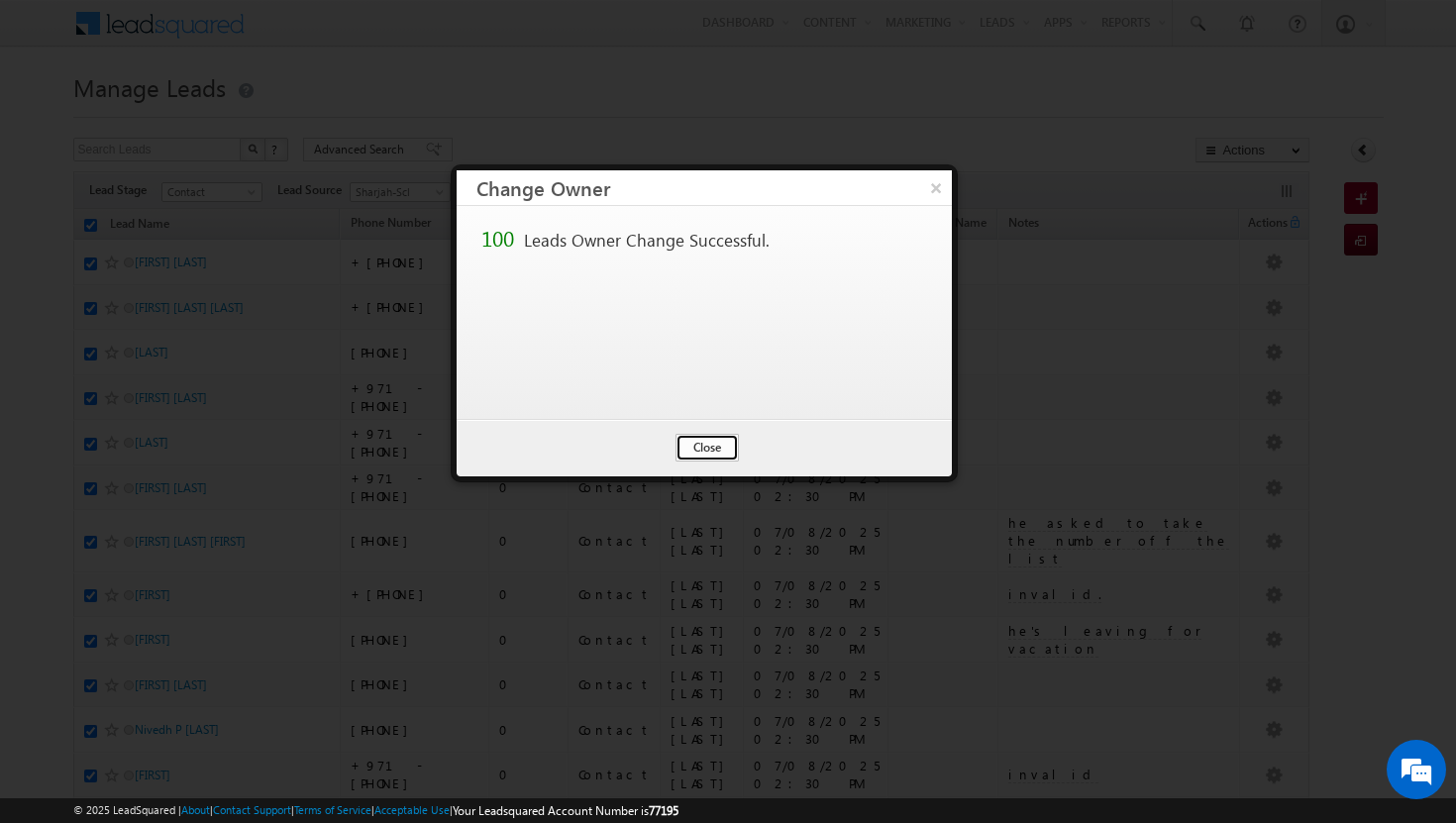 click on "Close" at bounding box center [707, 448] 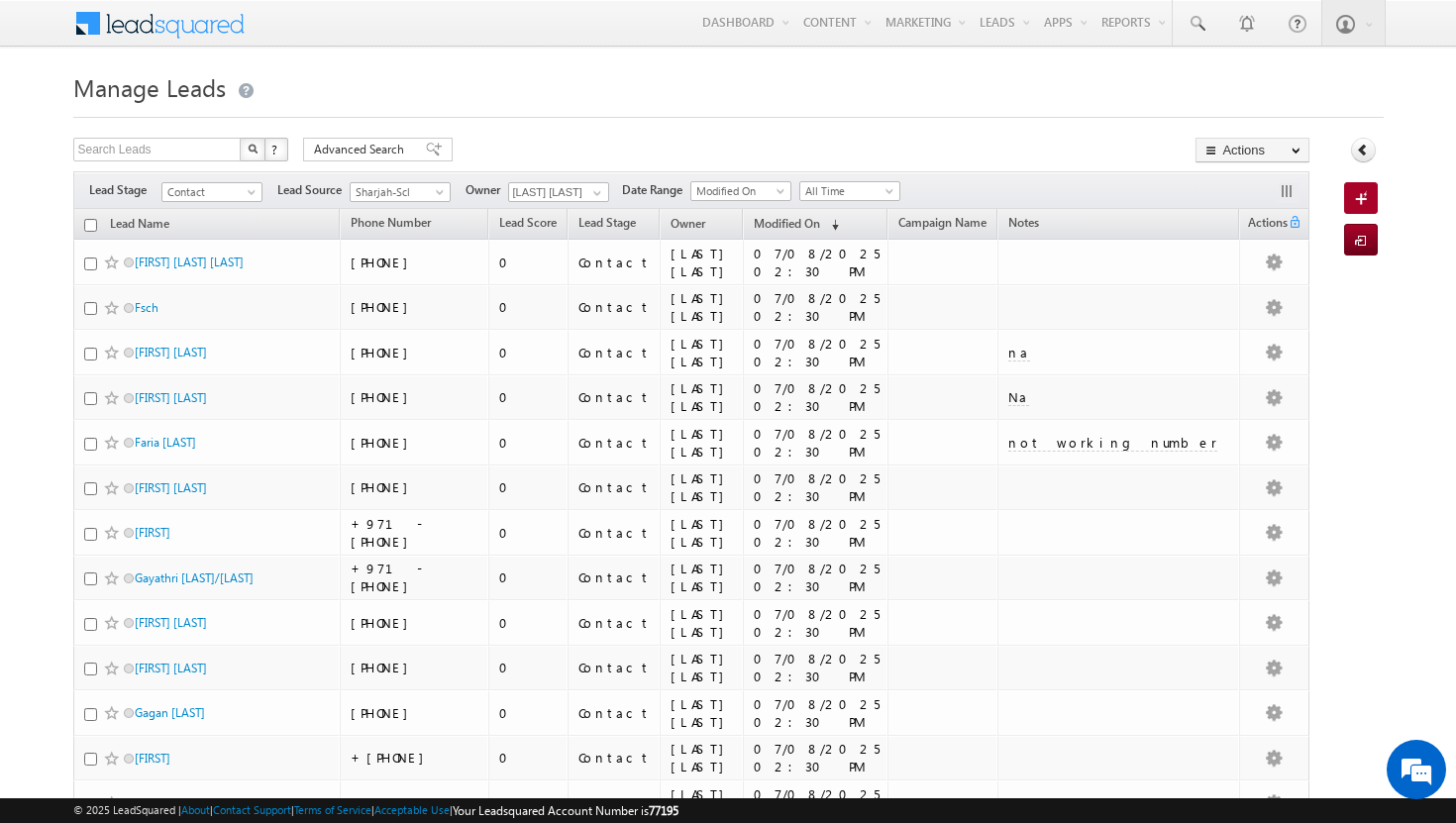 click at bounding box center (90, 225) 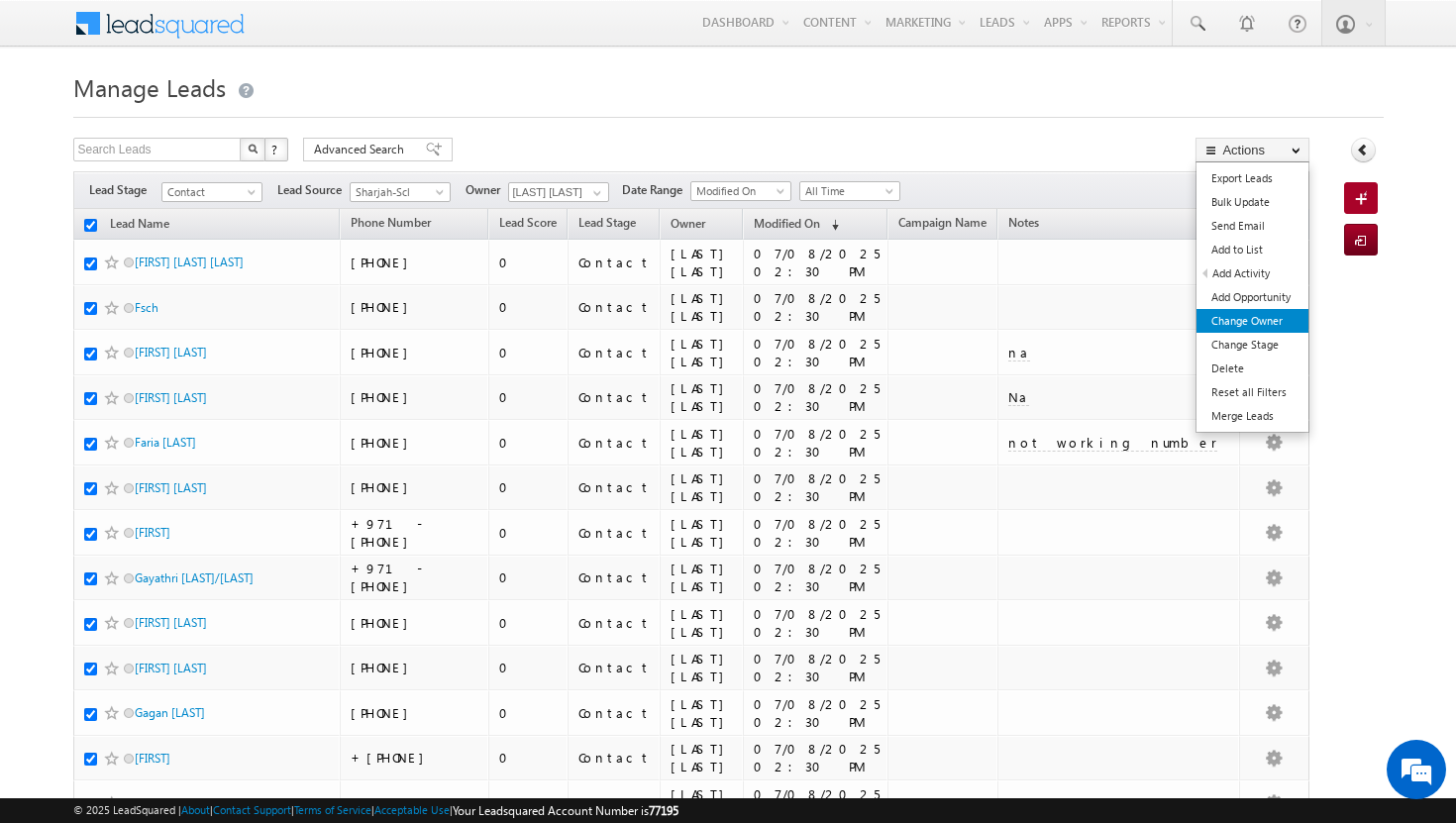 click on "Change Owner" at bounding box center (1252, 321) 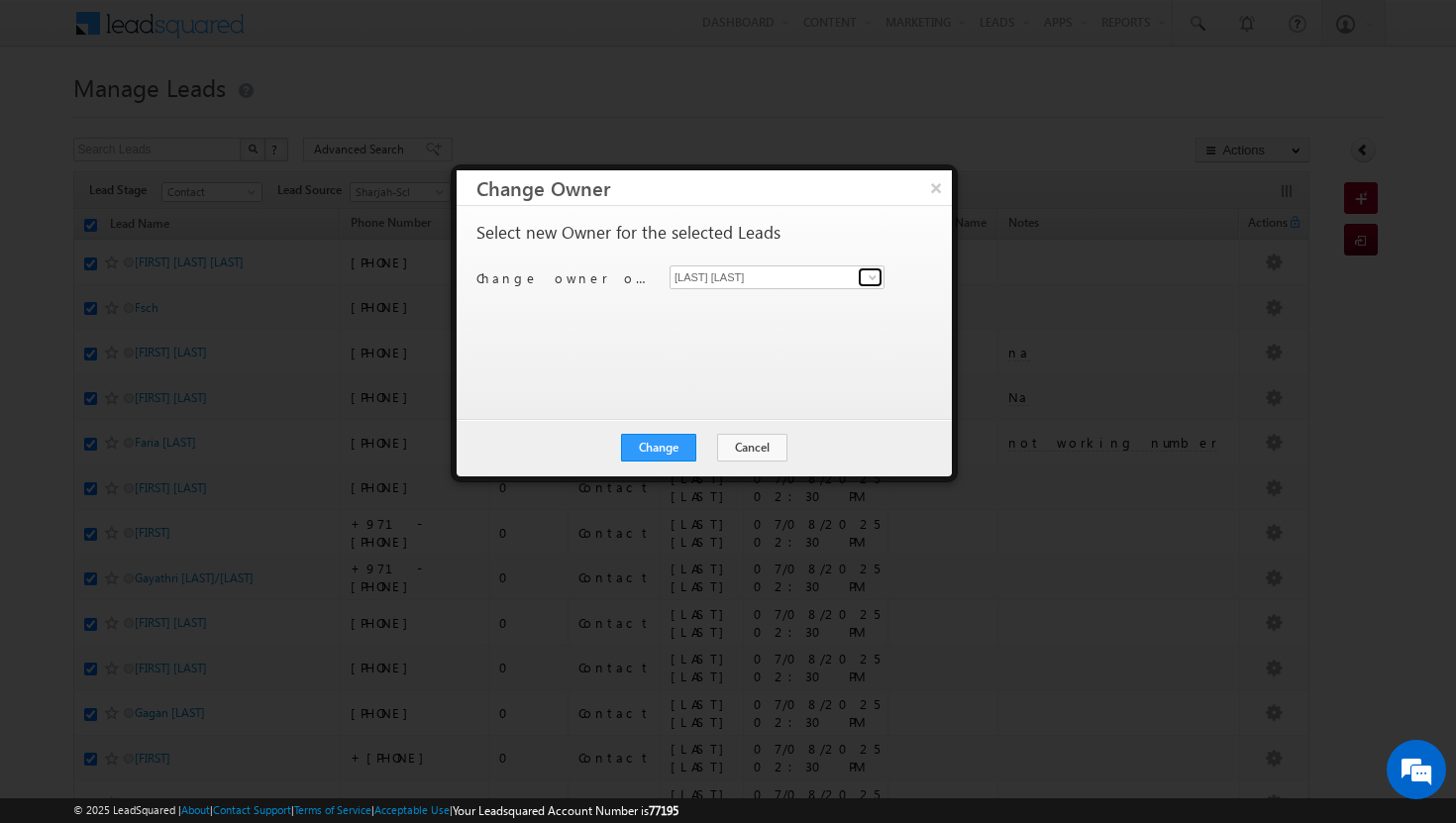 click at bounding box center [873, 277] 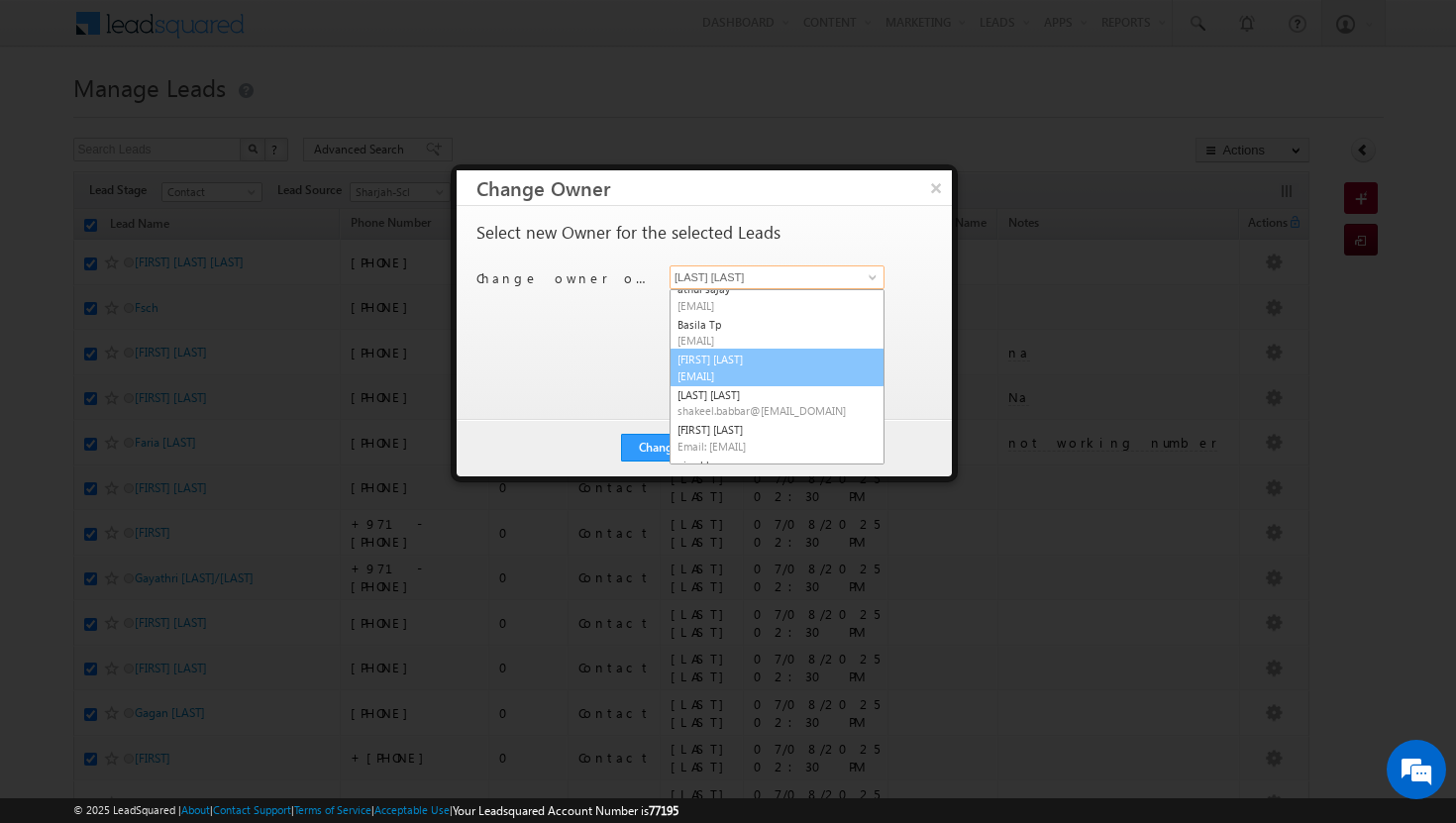 scroll, scrollTop: 72, scrollLeft: 0, axis: vertical 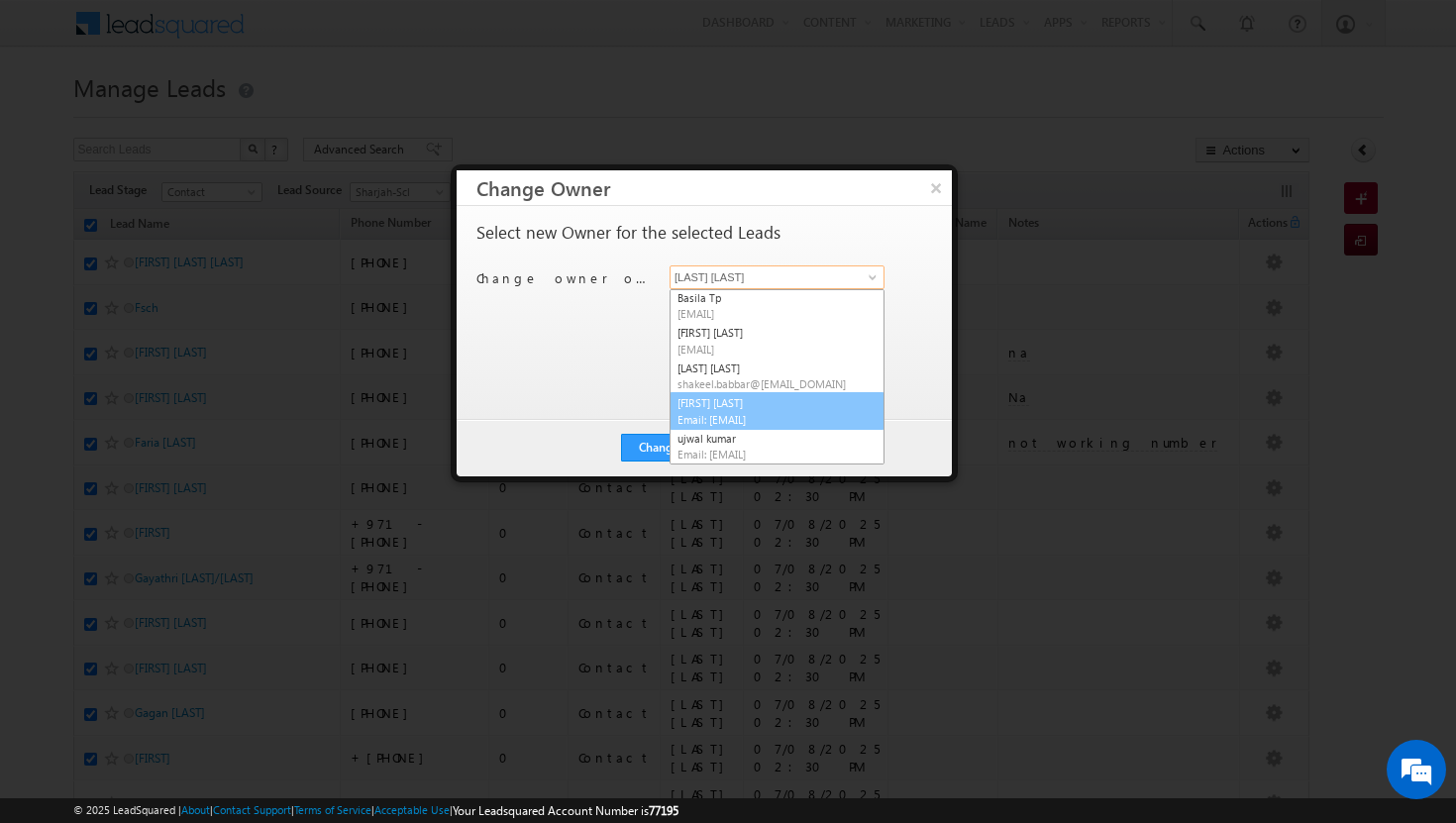 click on "Email: [EMAIL]" at bounding box center (767, 419) 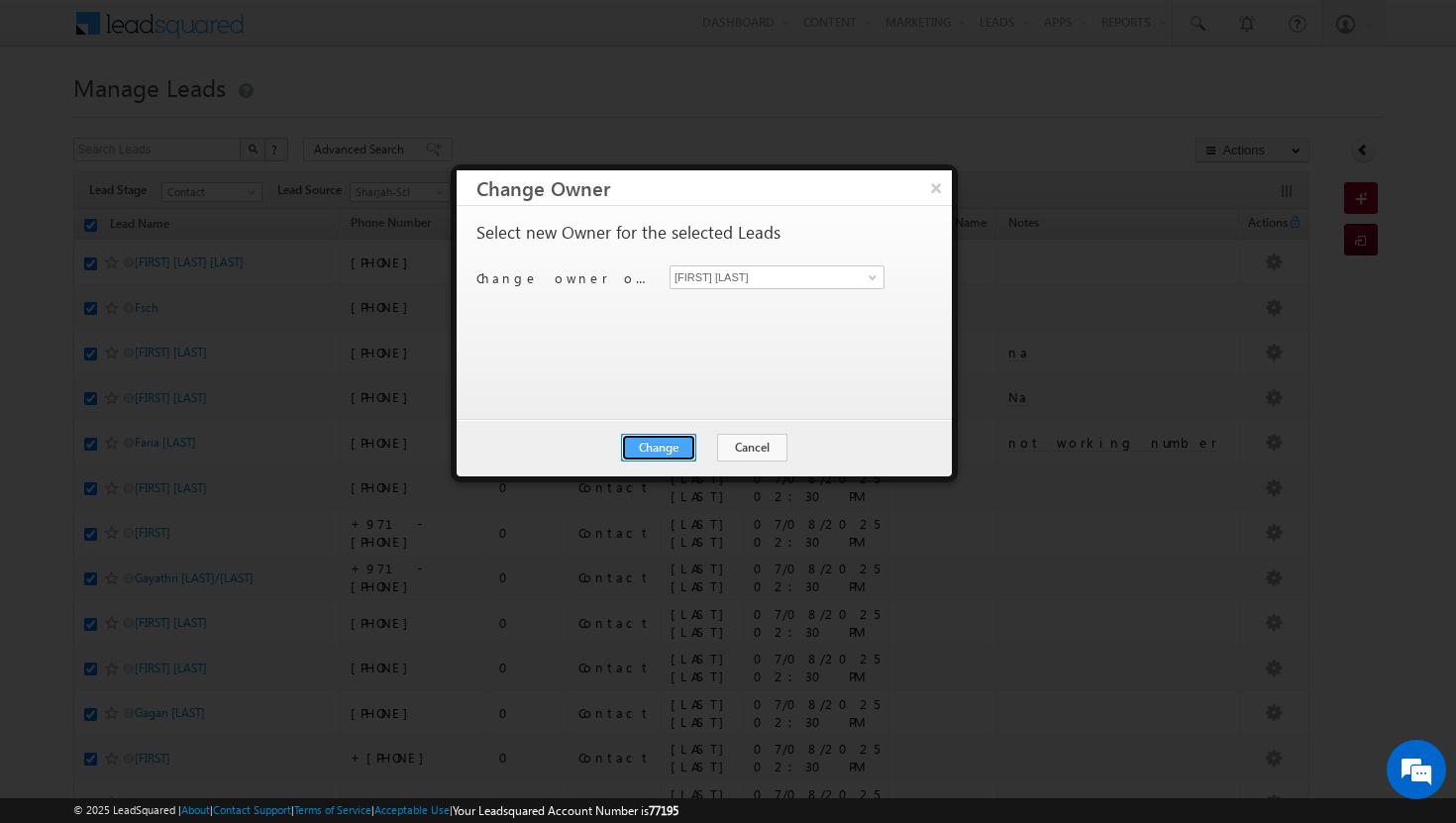 click on "Change" at bounding box center (659, 448) 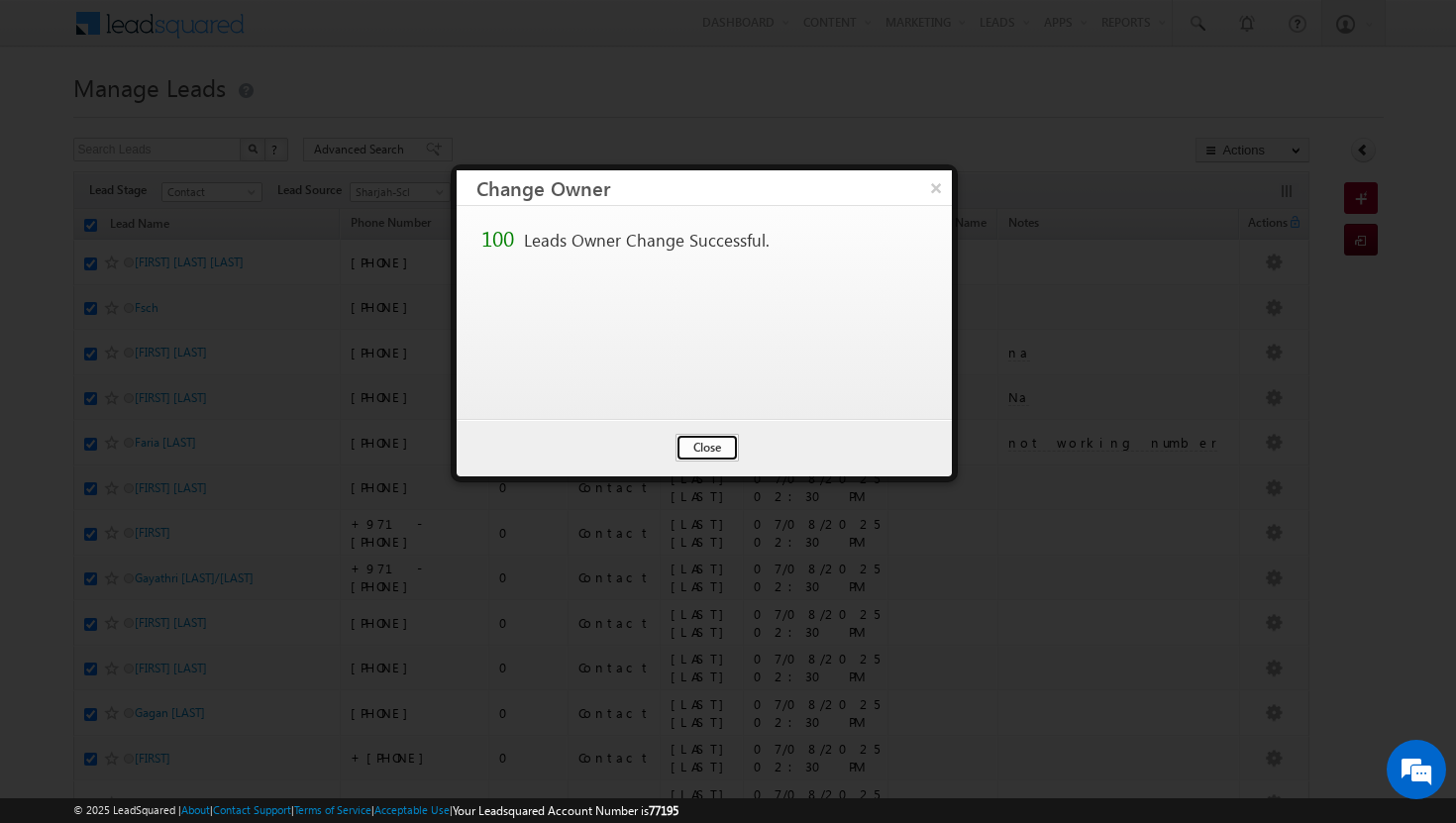 click on "Close" at bounding box center [707, 448] 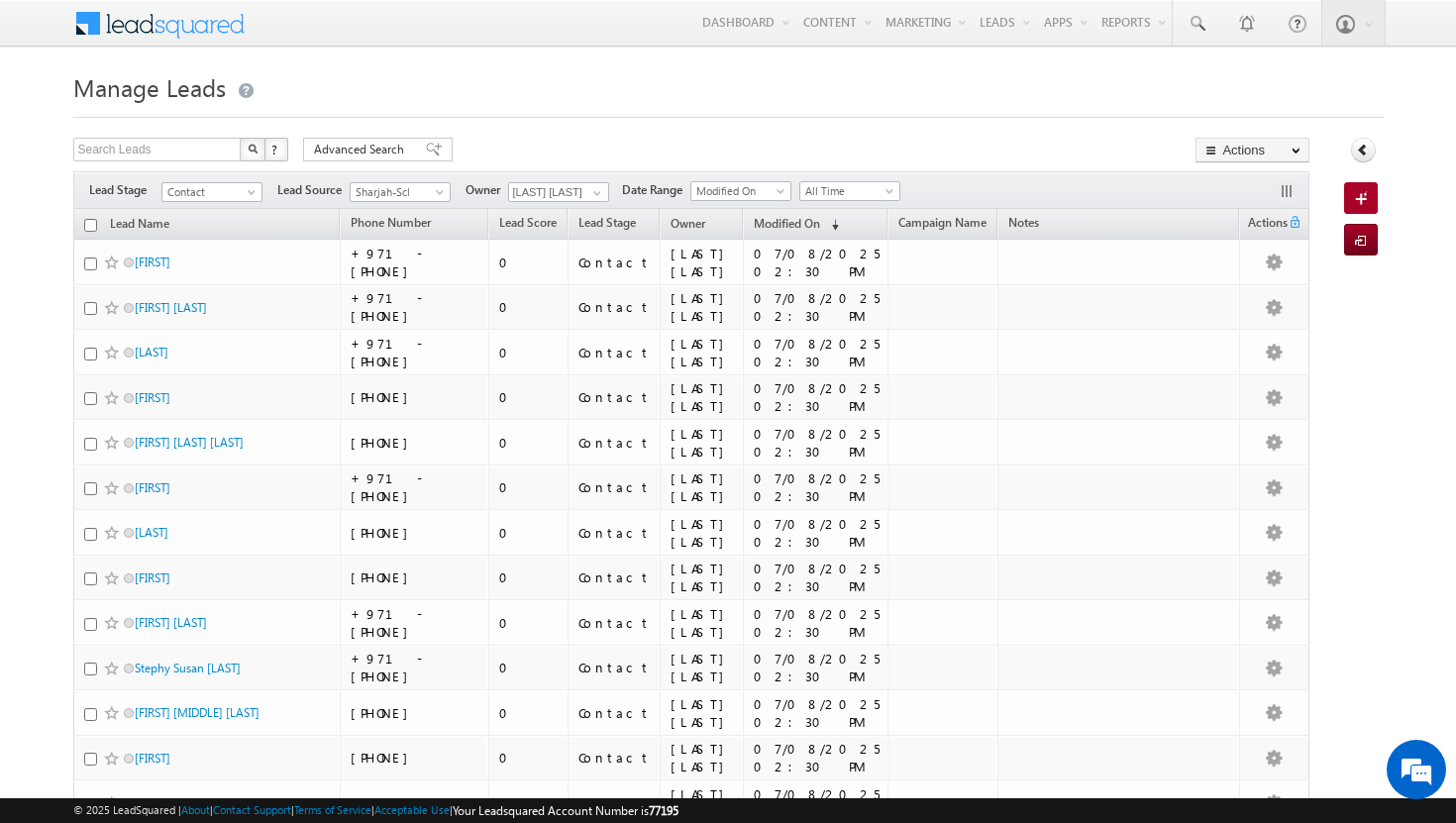 click at bounding box center [90, 225] 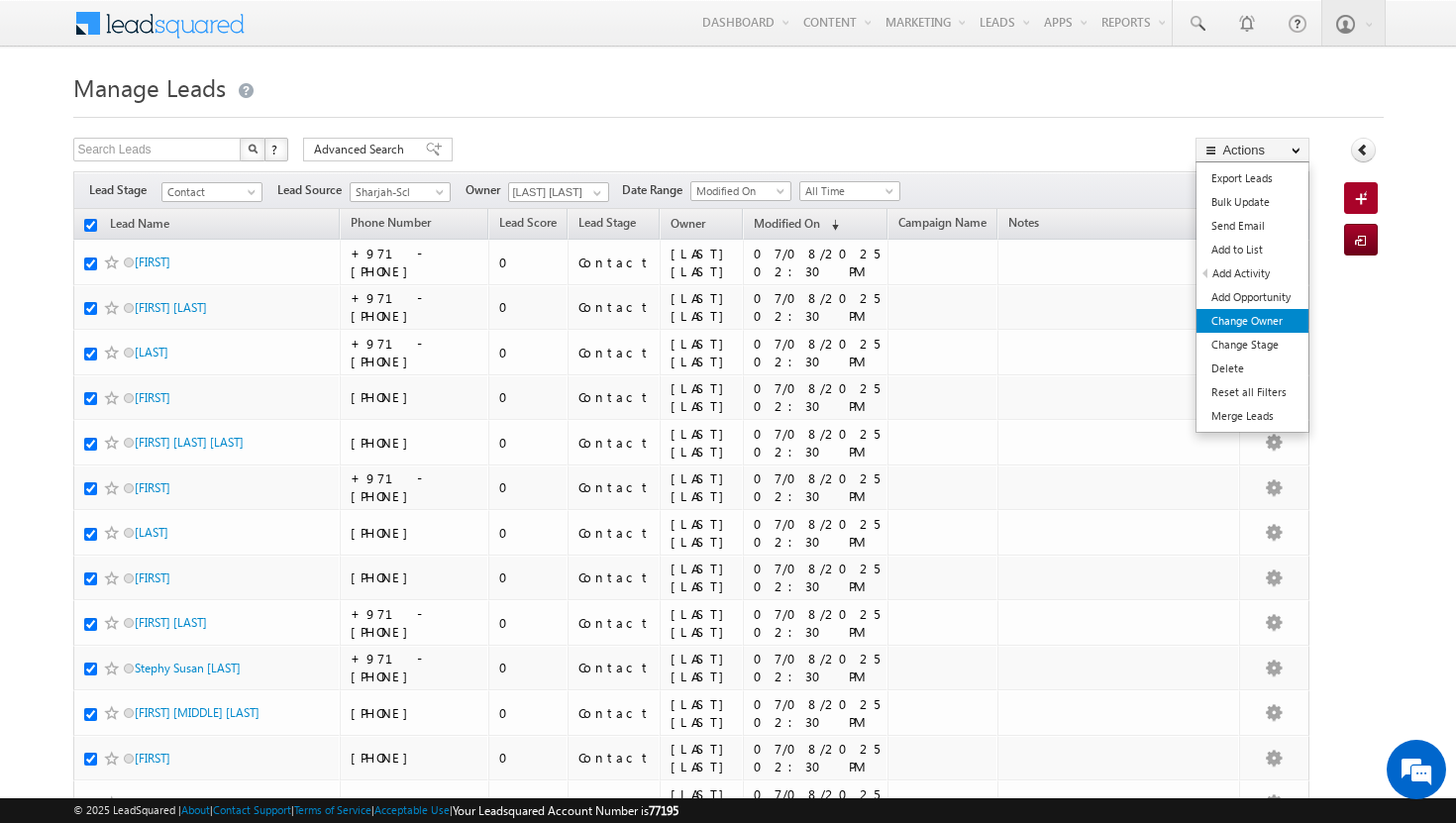 click on "Change Owner" at bounding box center (1252, 321) 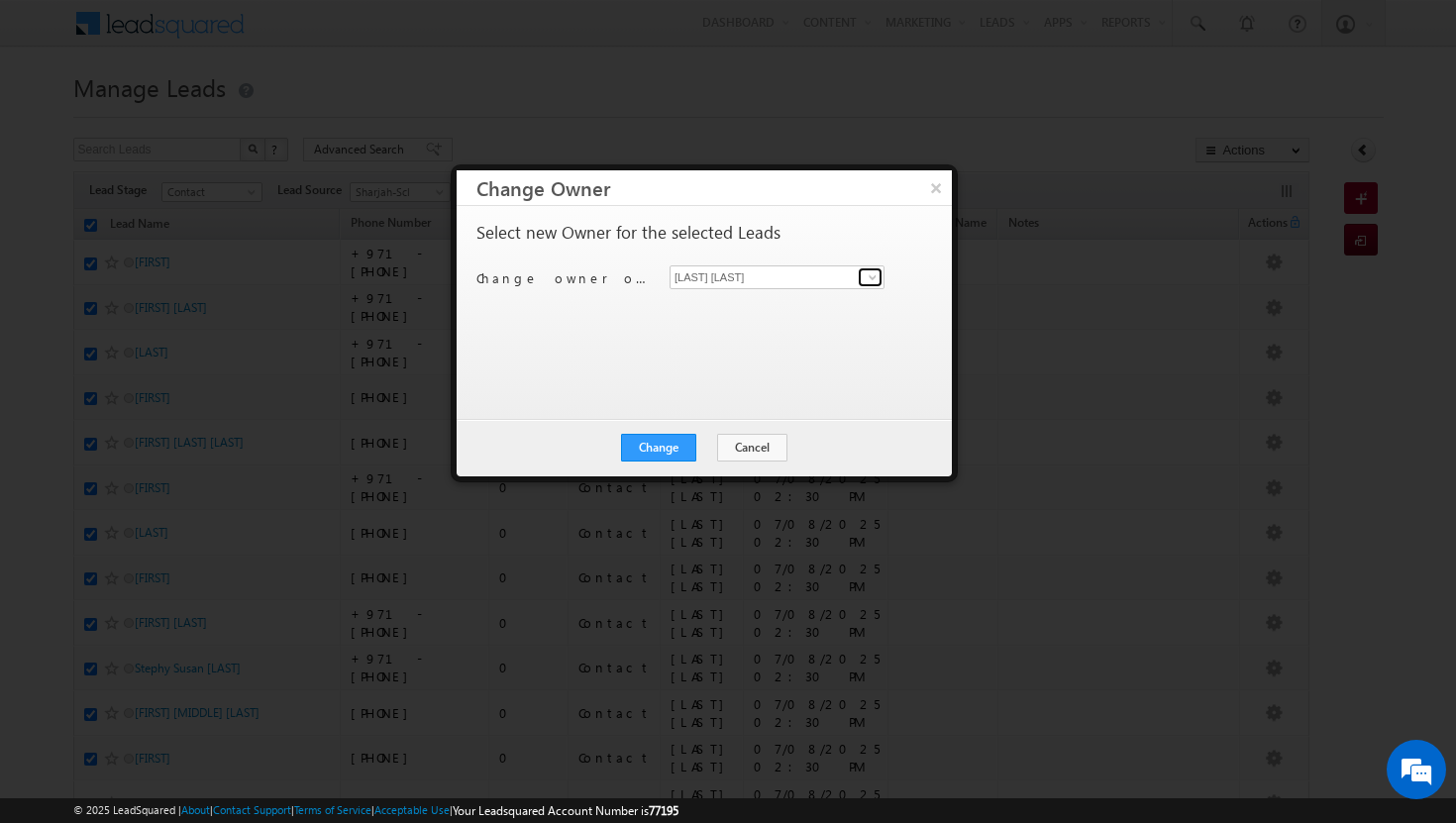 click at bounding box center [873, 277] 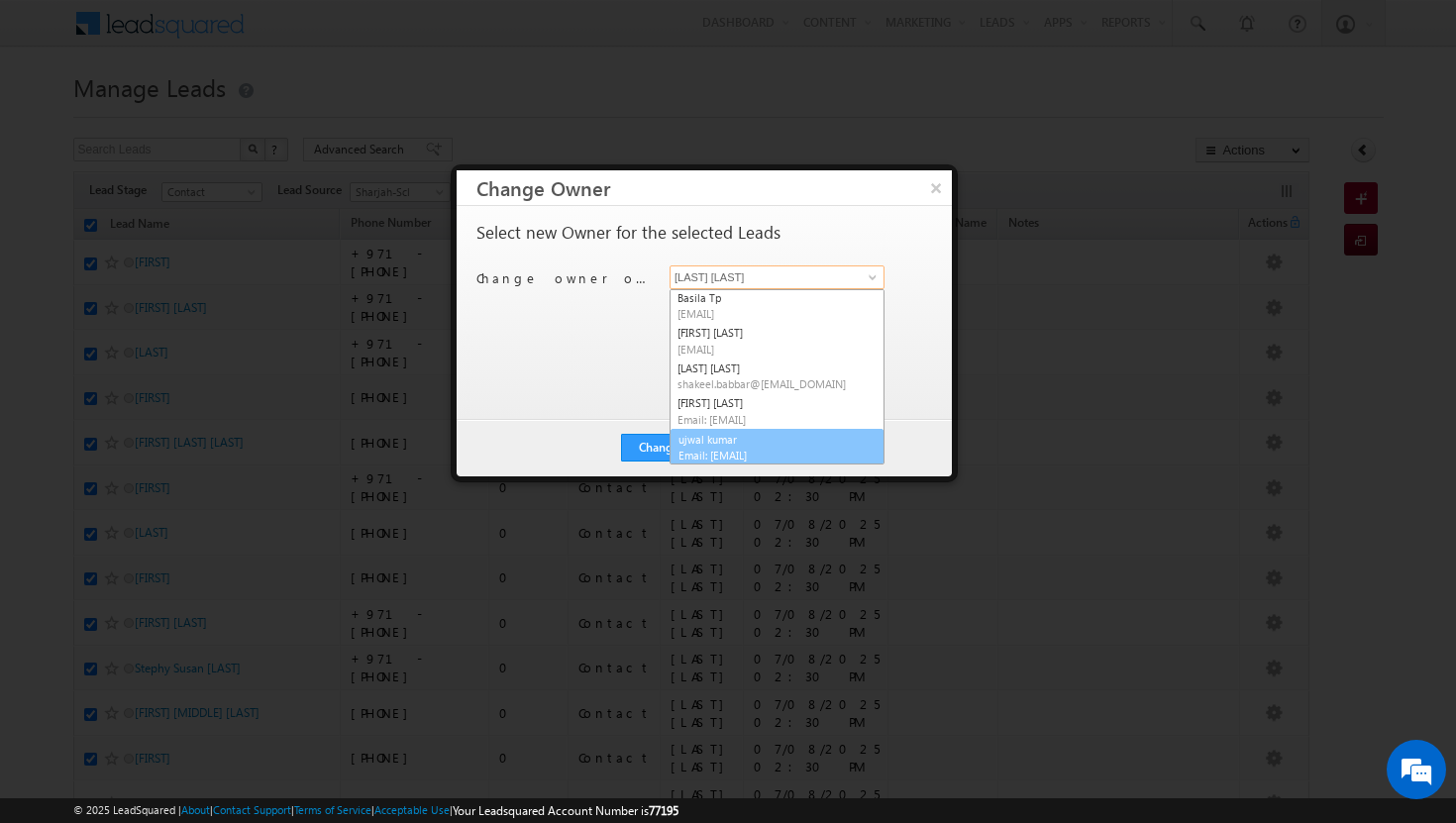 scroll, scrollTop: 73, scrollLeft: 0, axis: vertical 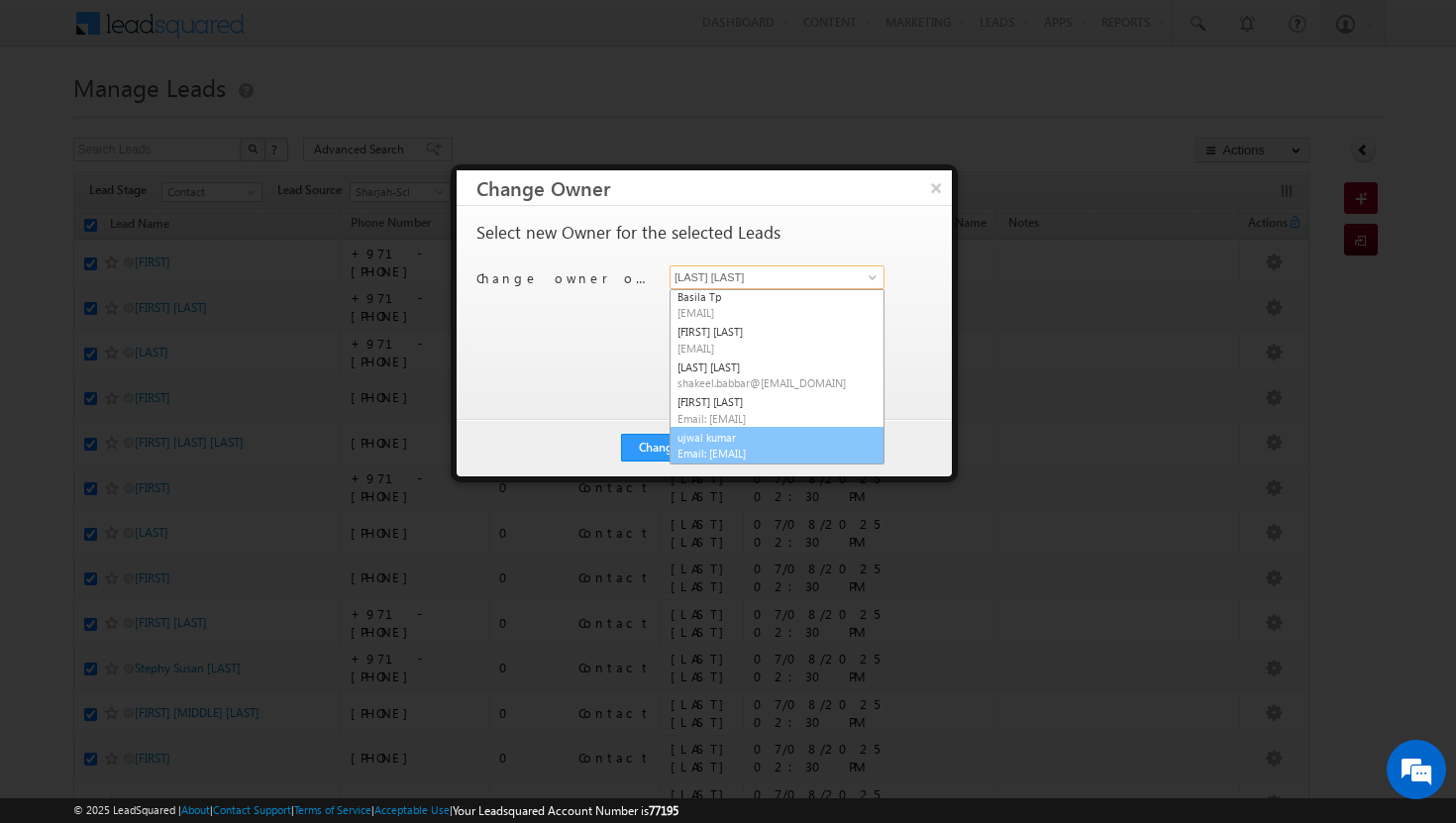click on "Email: [EMAIL]" at bounding box center [767, 453] 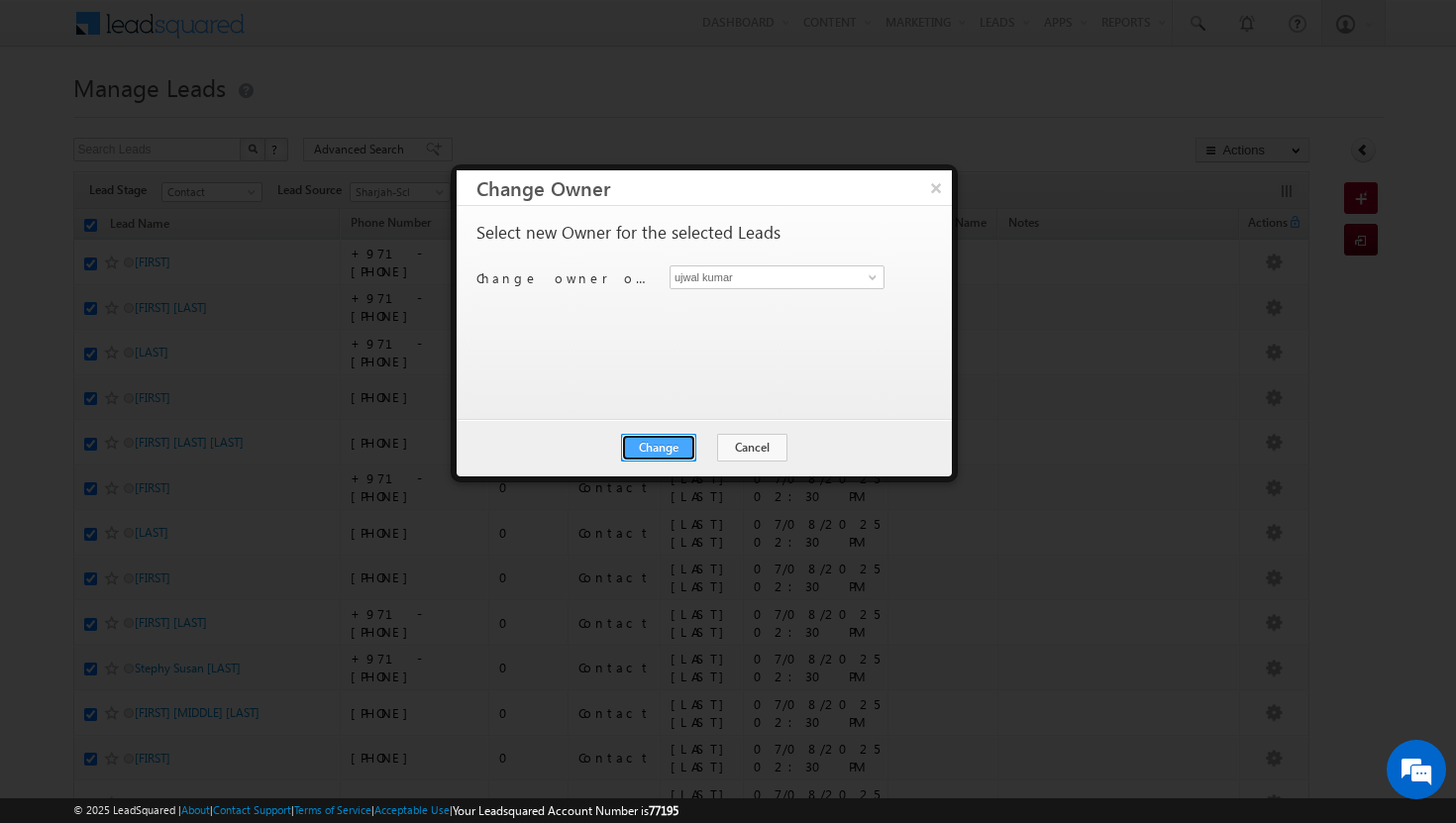 click on "Change" at bounding box center (659, 448) 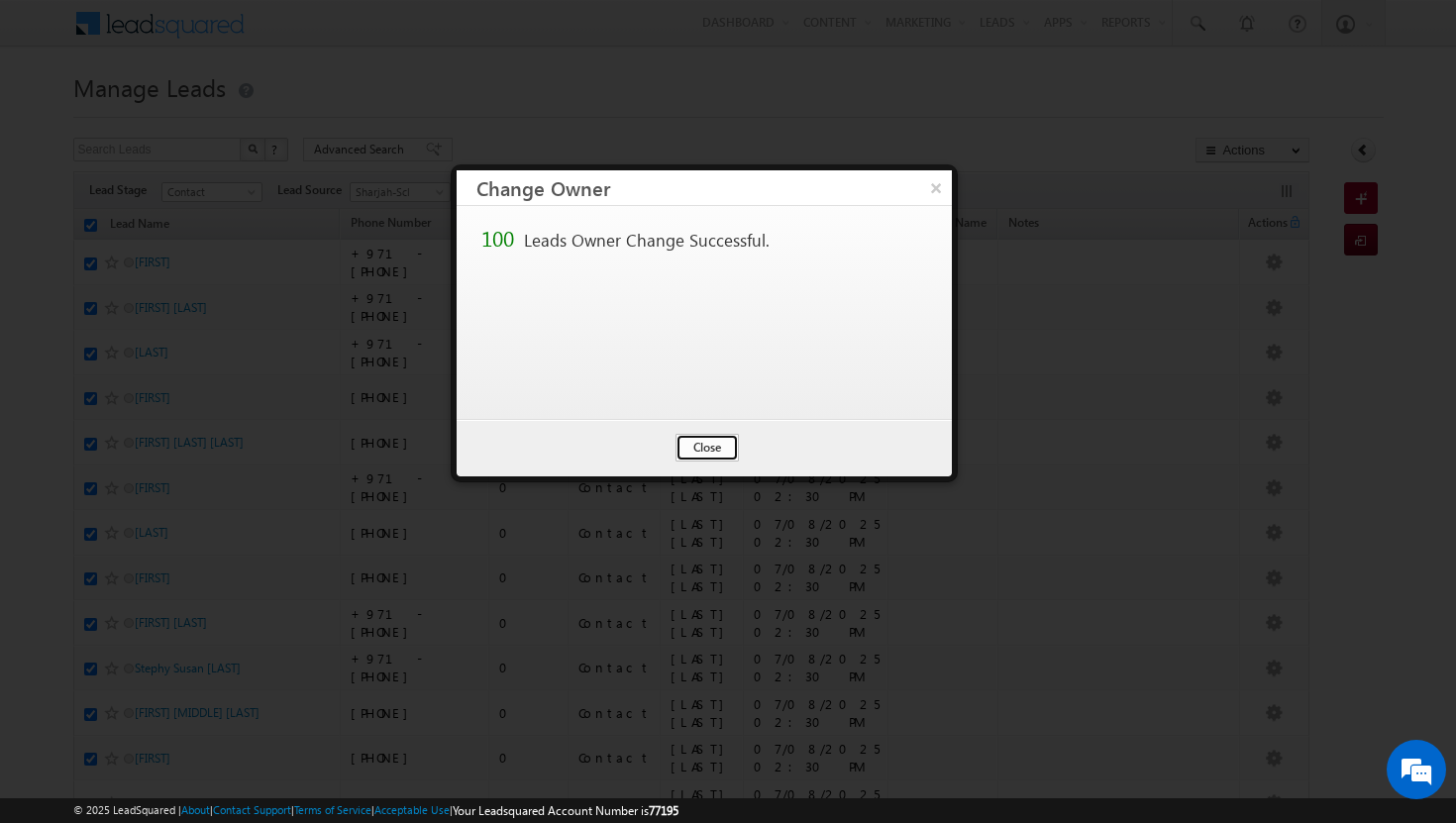 click on "Close" at bounding box center (707, 448) 